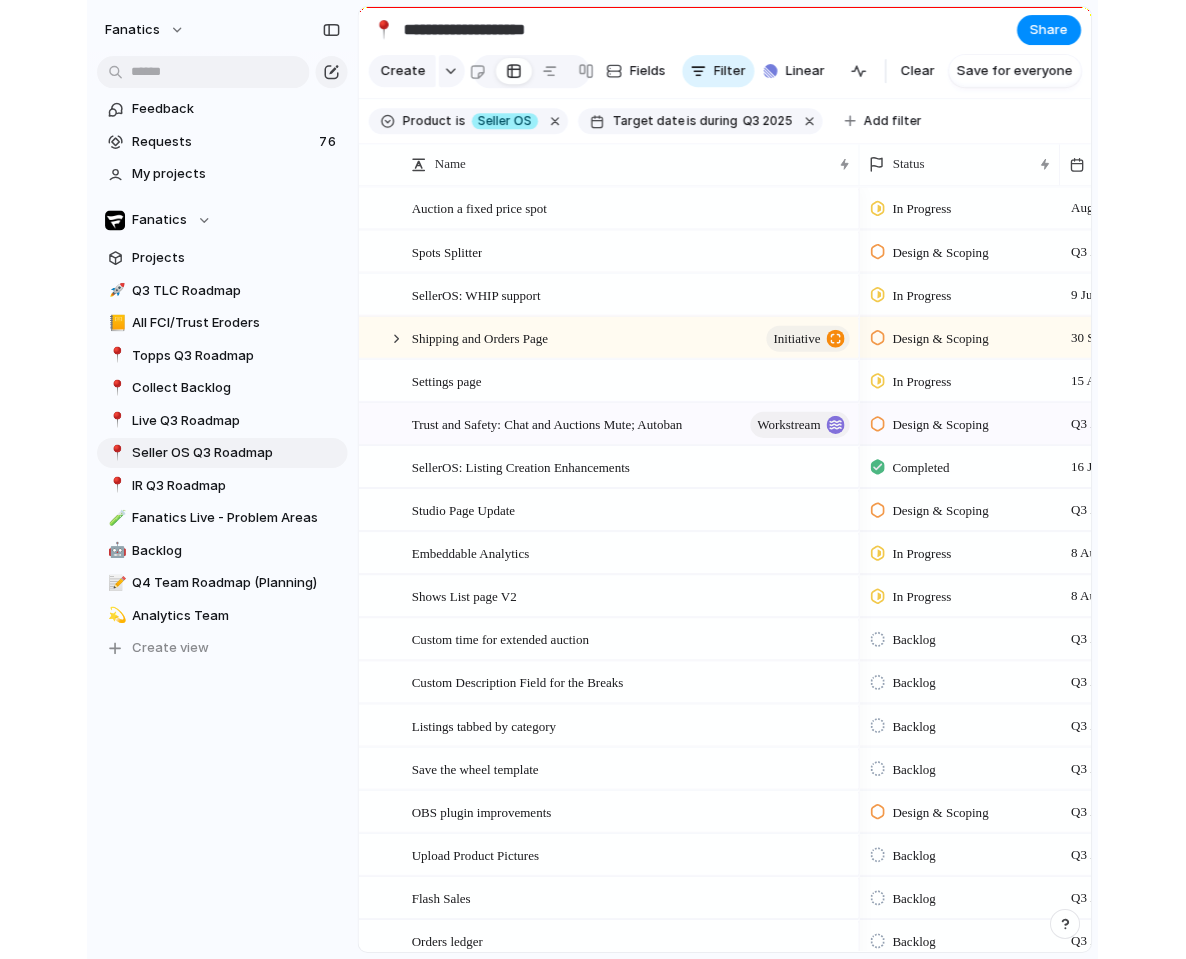 scroll, scrollTop: 0, scrollLeft: 0, axis: both 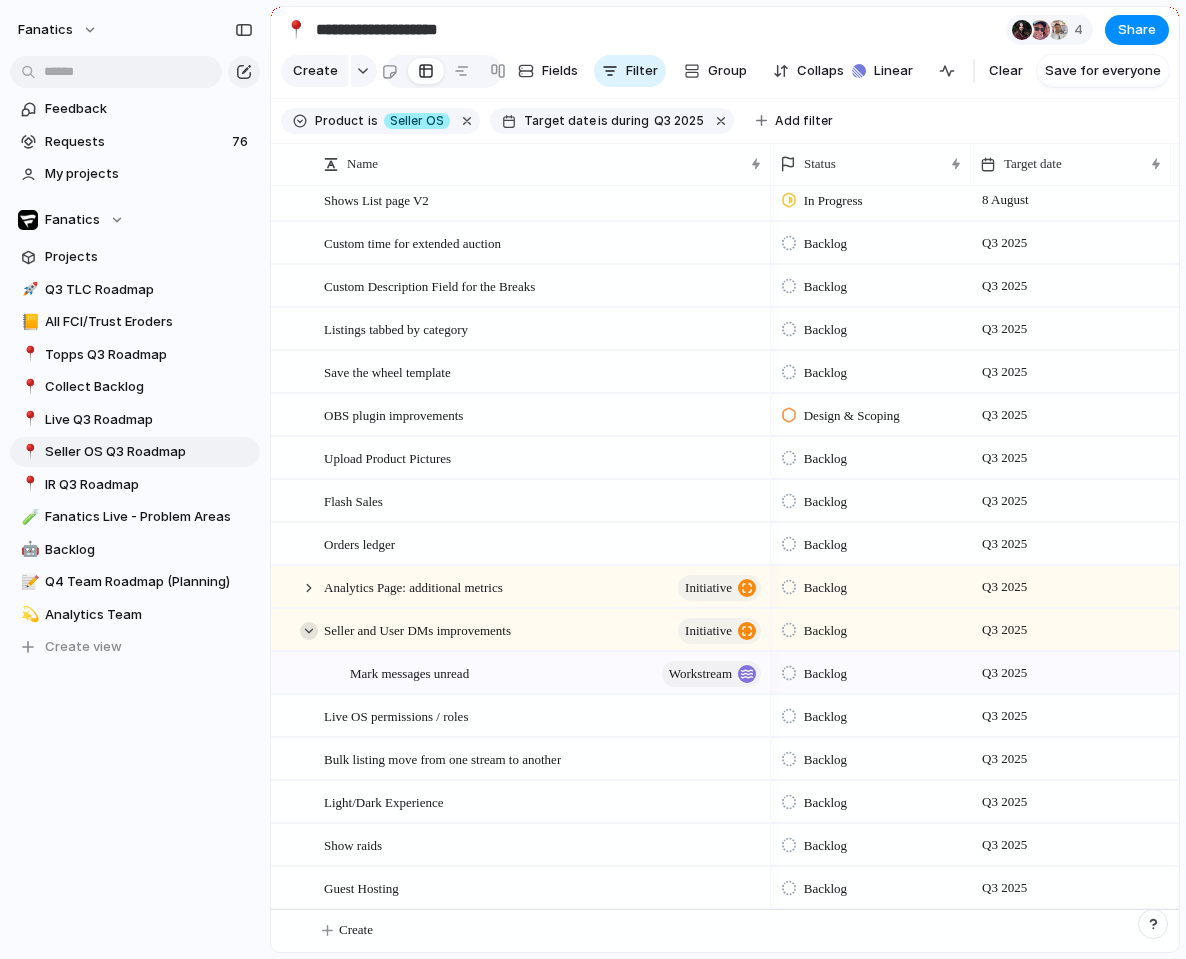 click at bounding box center (309, 631) 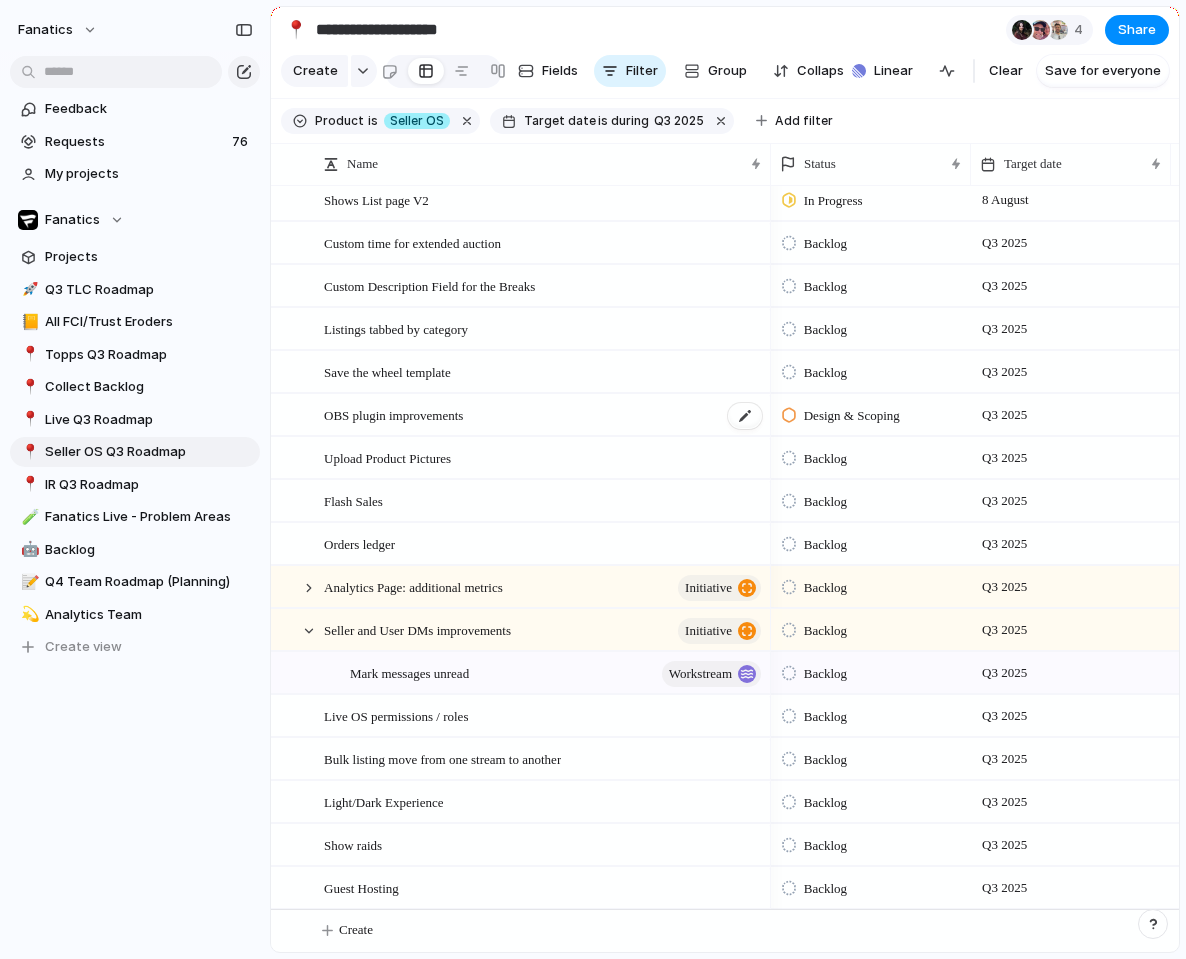 scroll, scrollTop: 353, scrollLeft: 0, axis: vertical 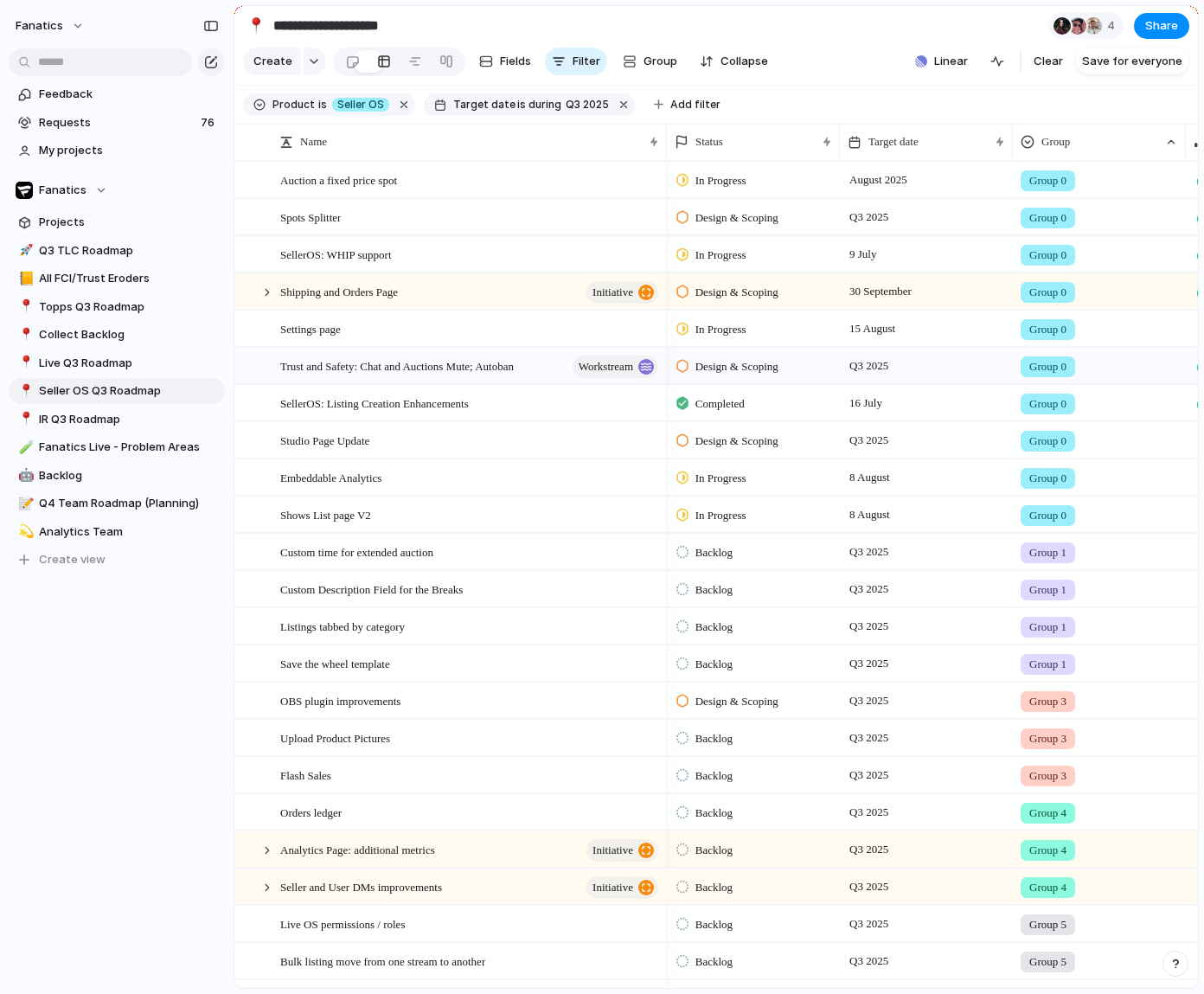 click on "Design & Scoping" at bounding box center [737, 292] 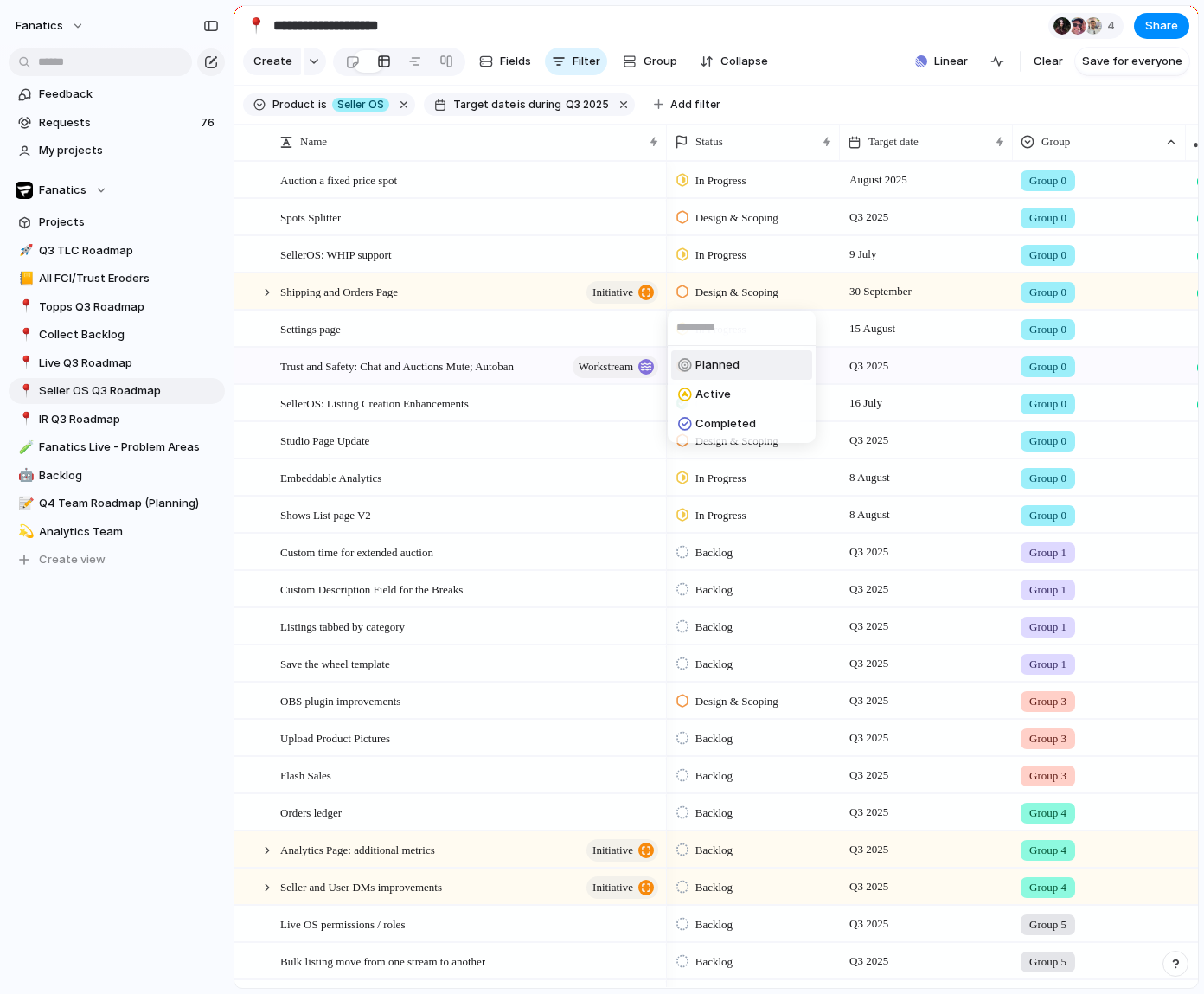 click on "Planned   Active   Completed" at bounding box center [602, 497] 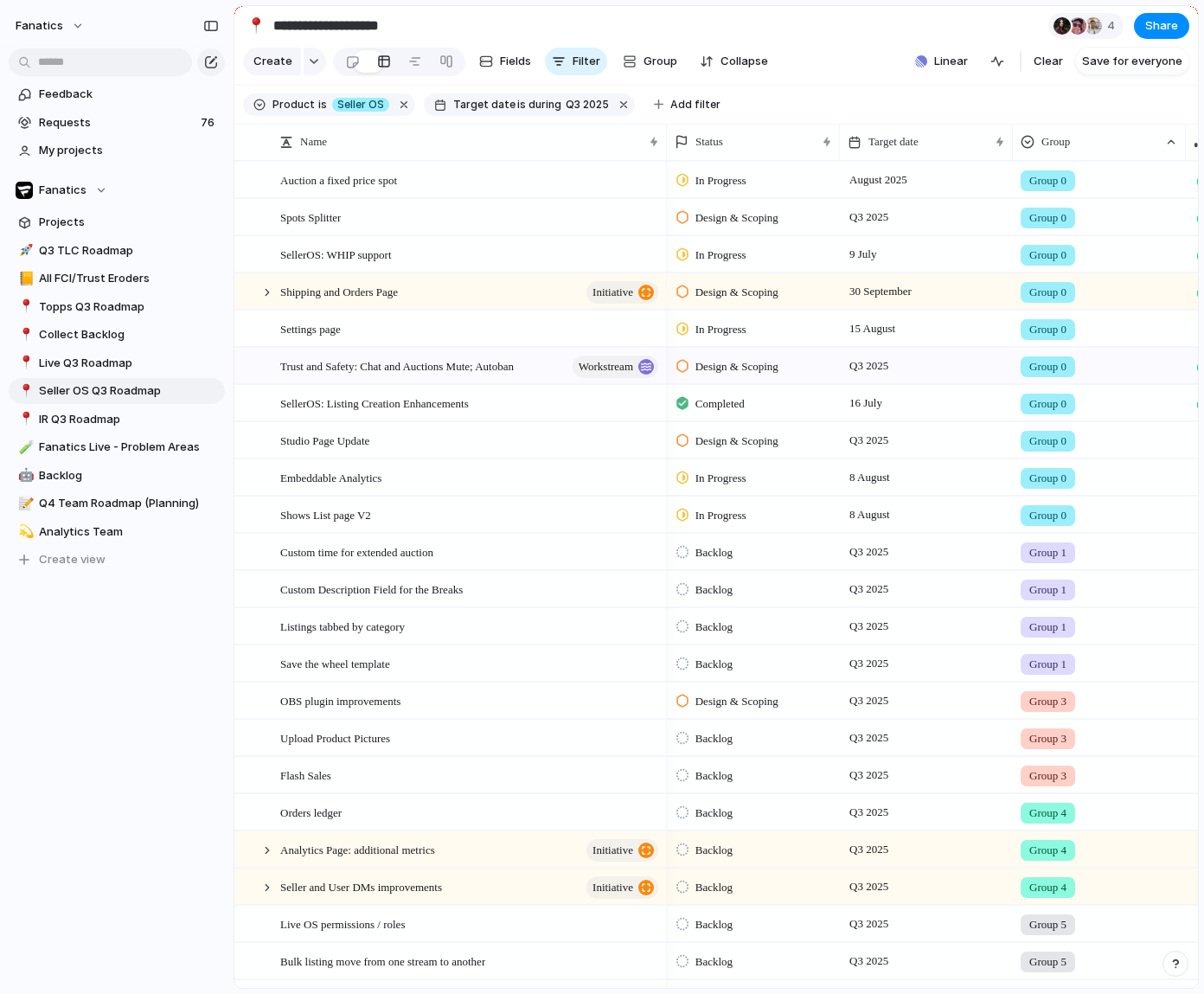 click on "Design & Scoping" at bounding box center [737, 292] 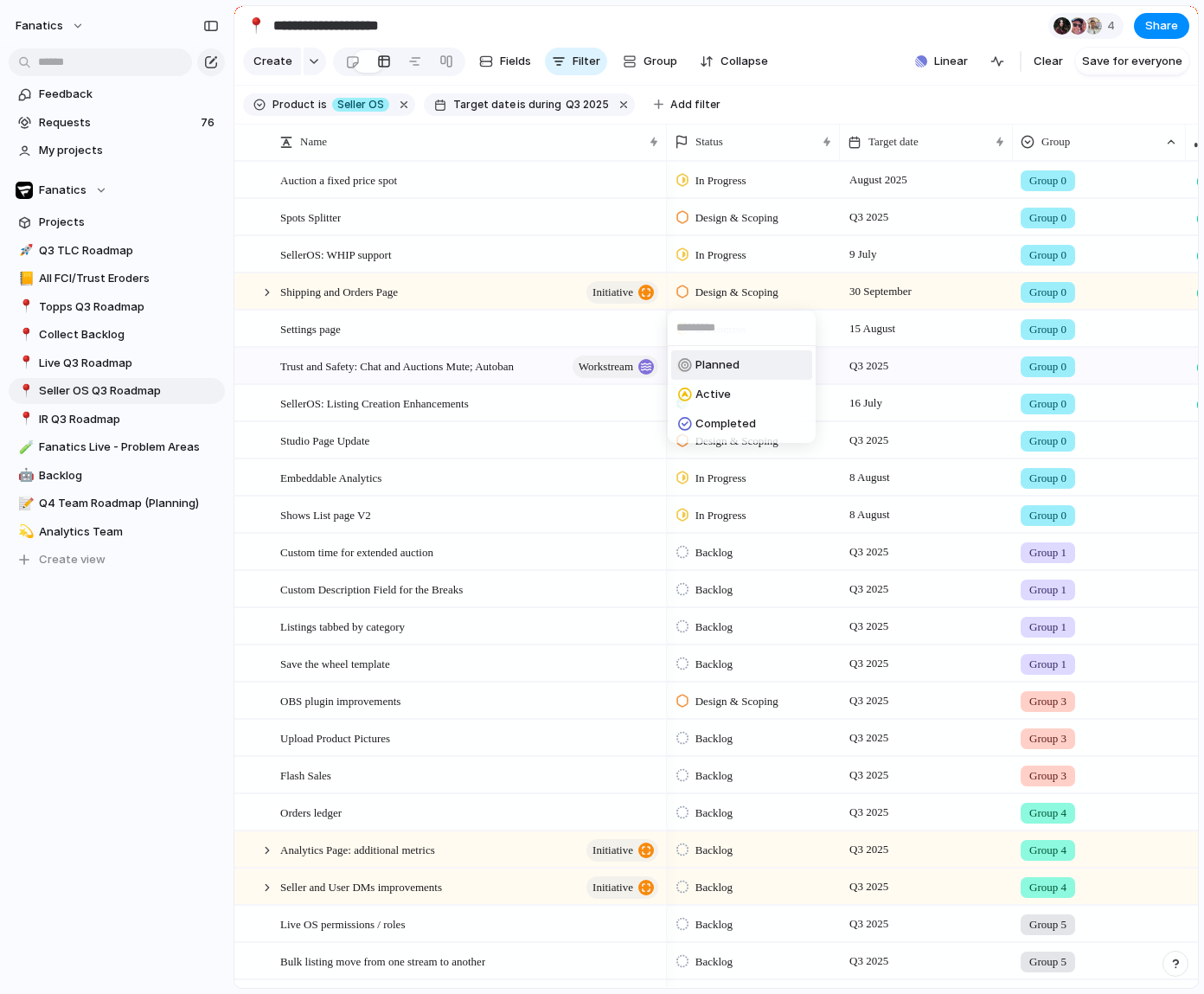 click on "Planned   Active   Completed" at bounding box center (602, 497) 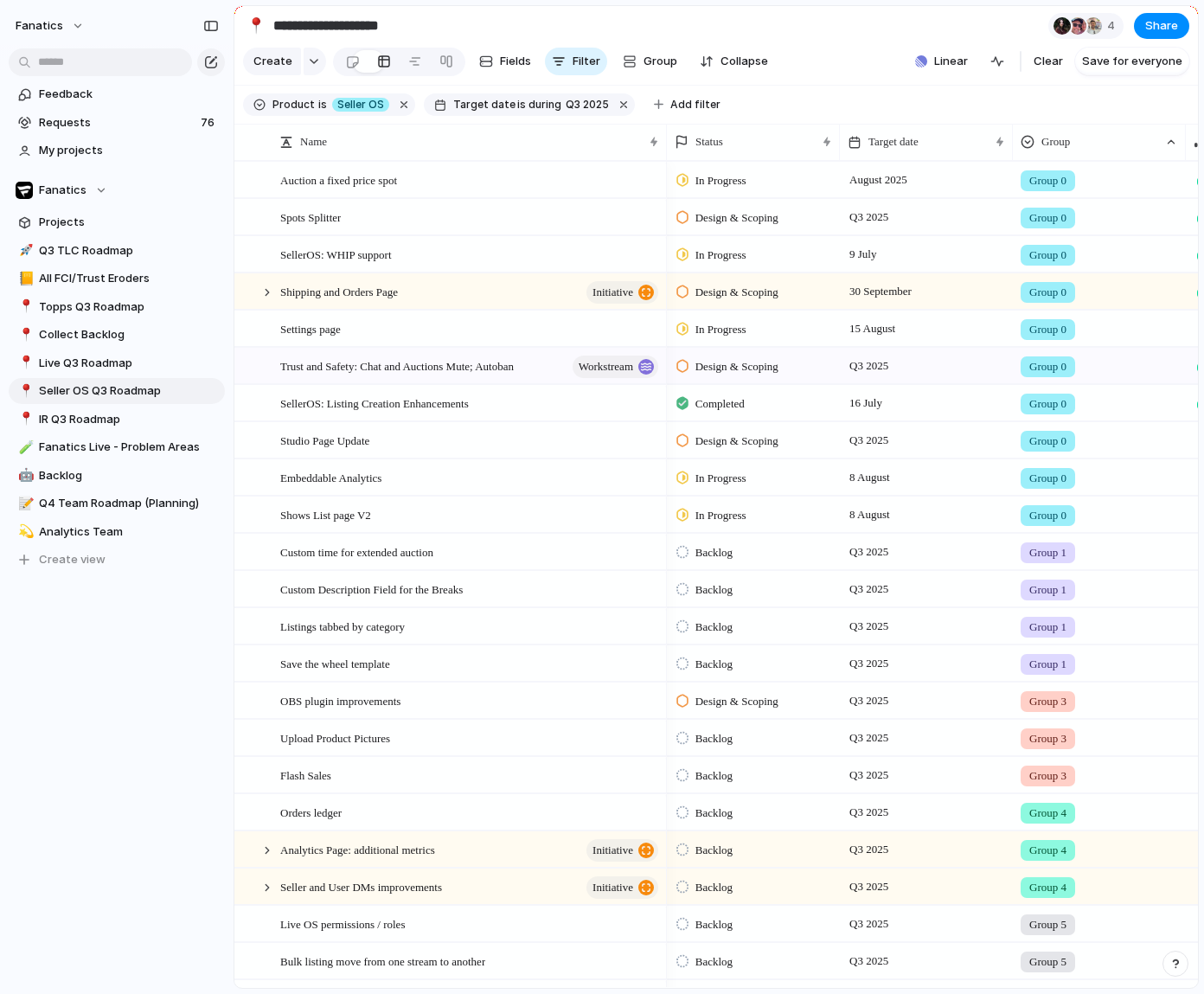 click on "Backlog" at bounding box center [714, 553] 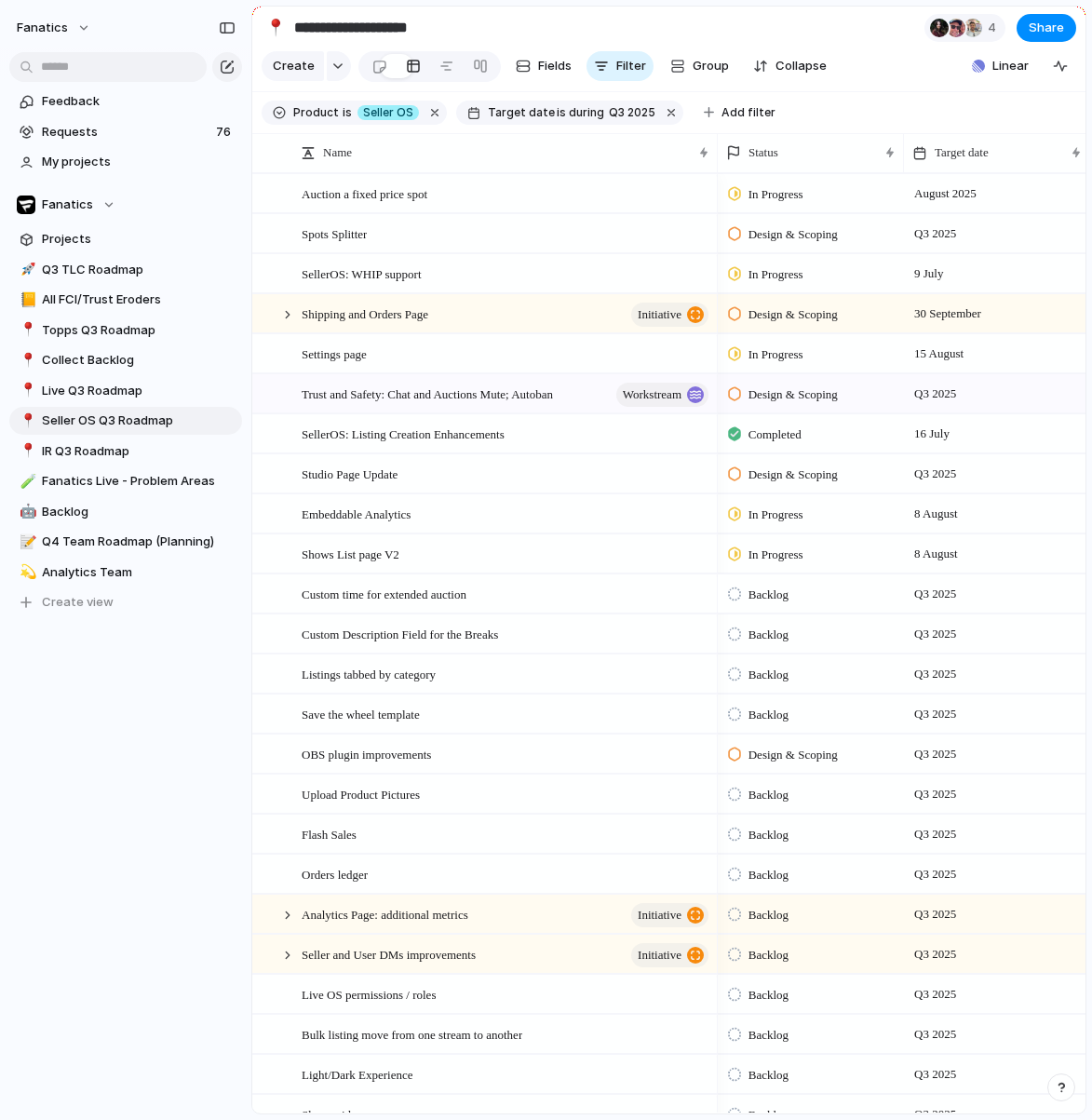 click on "Backlog   Design & Scoping   Ready for Development   Blocked / Paused   In Progress   Completed   Canceled" at bounding box center (546, 560) 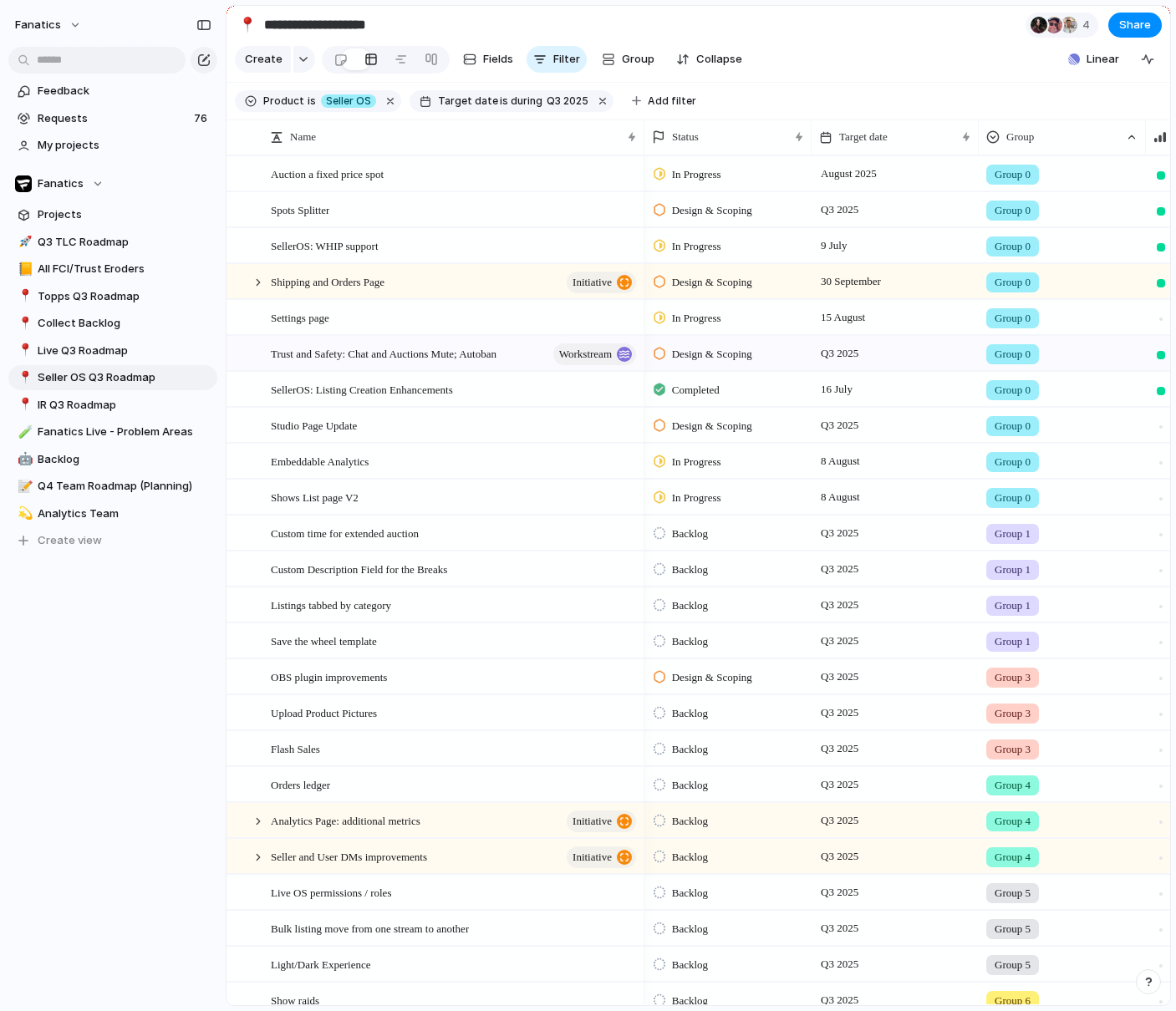 scroll, scrollTop: 30, scrollLeft: 0, axis: vertical 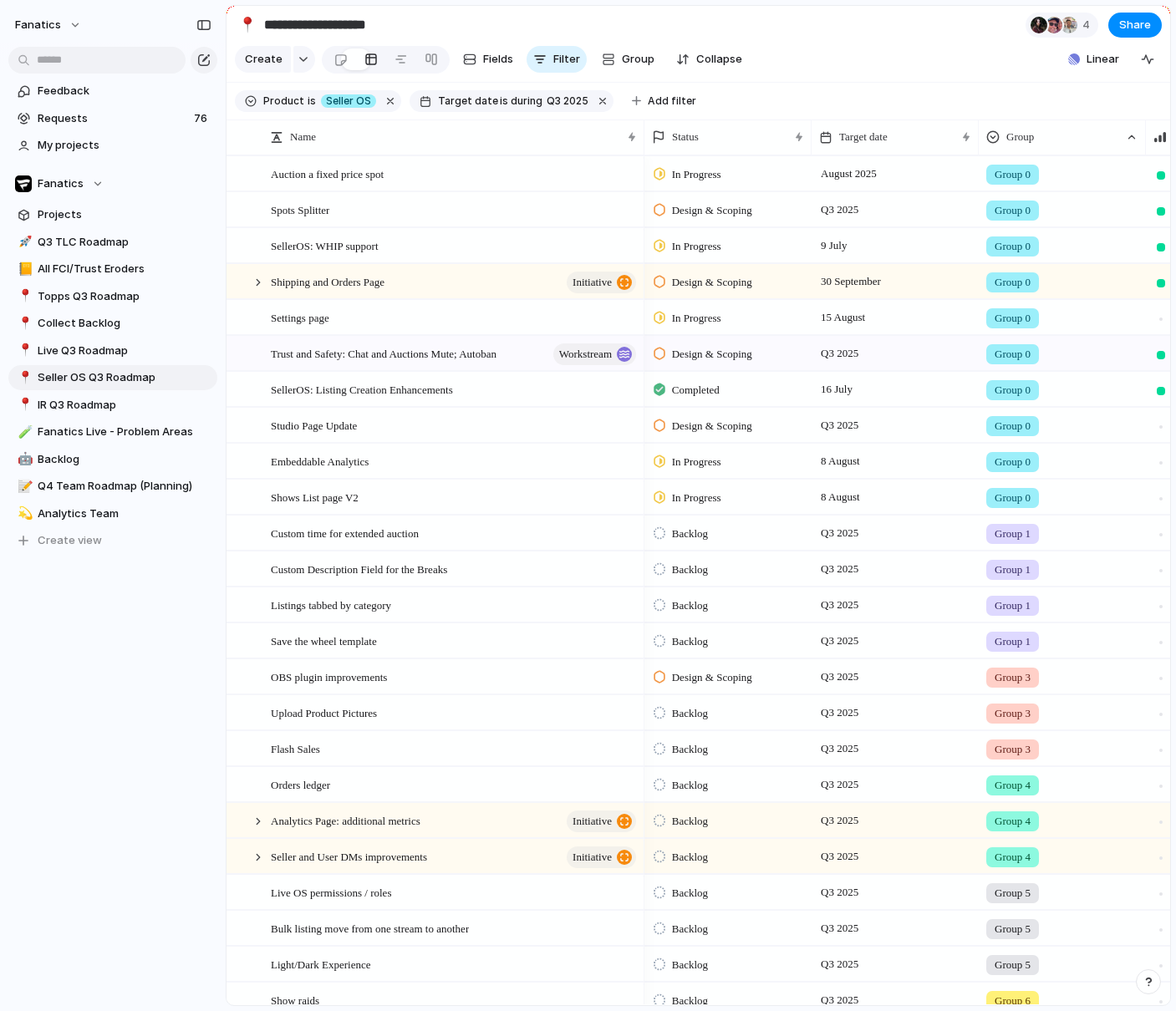 click on "Design & Scoping" at bounding box center [712, 354] 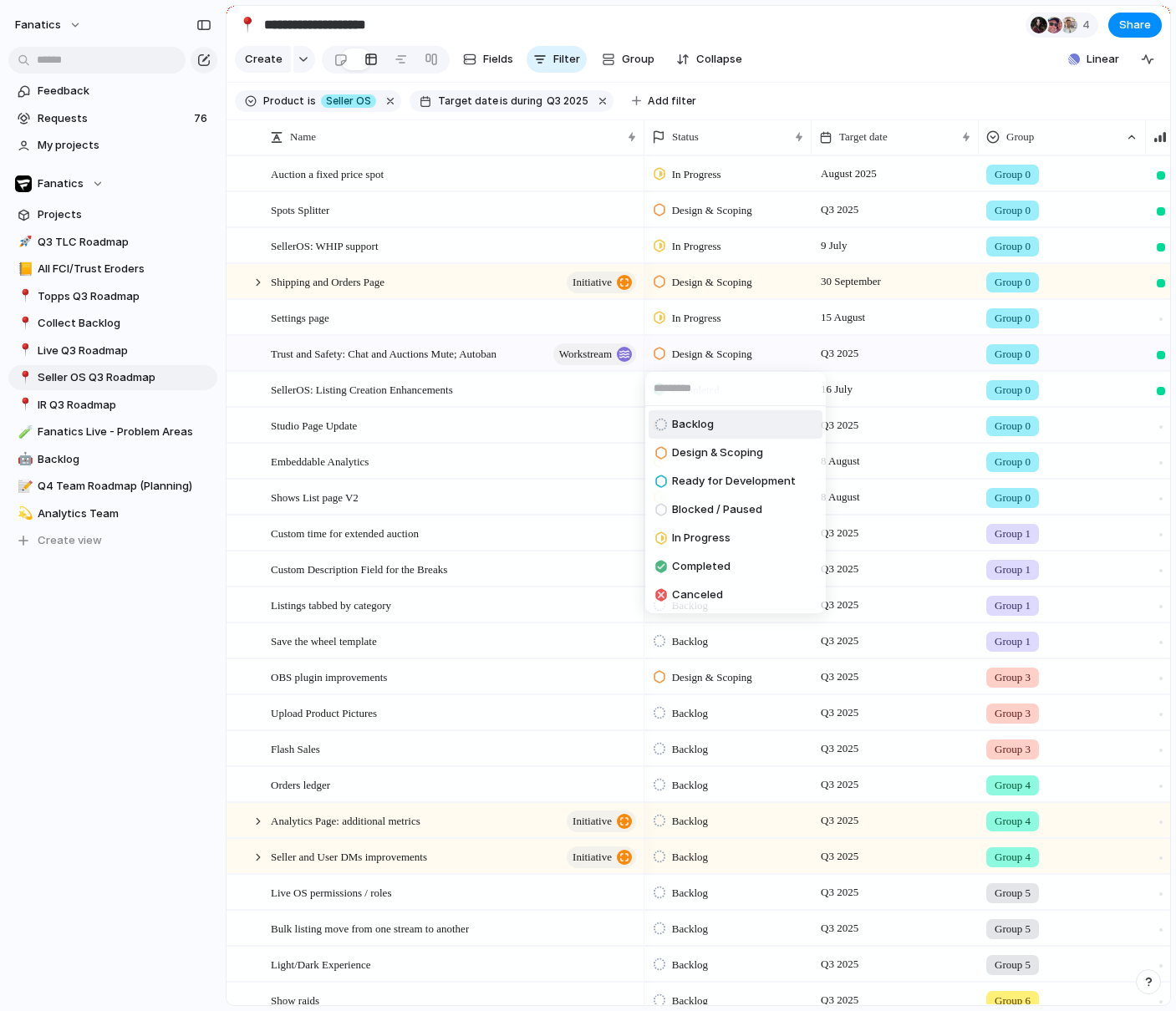 click on "Backlog   Design & Scoping   Ready for Development   Blocked / Paused   In Progress   Completed   Canceled" at bounding box center [588, 506] 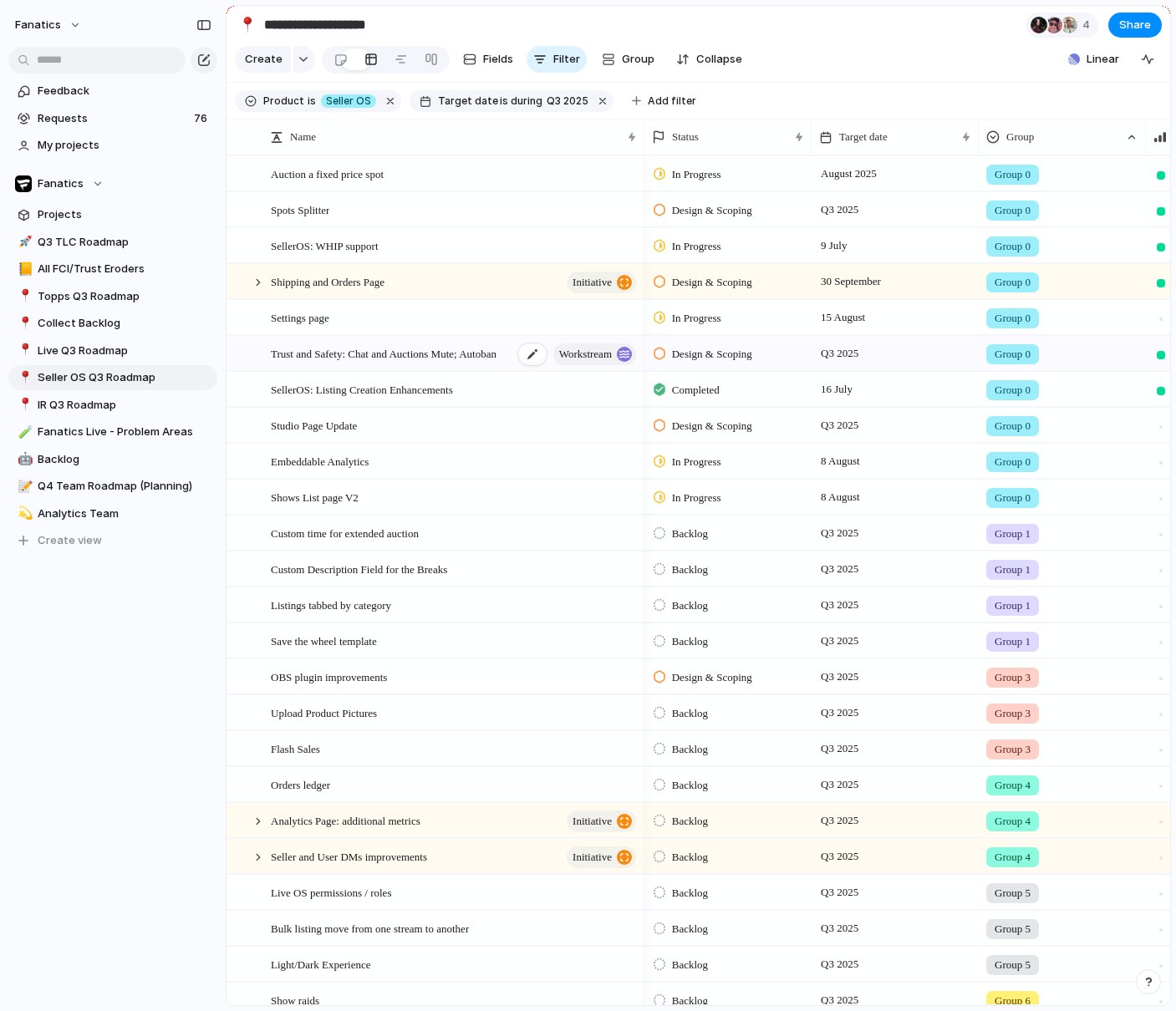 click on "Trust and Safety: Chat and Auctions Mute; Autoban" at bounding box center (384, 353) 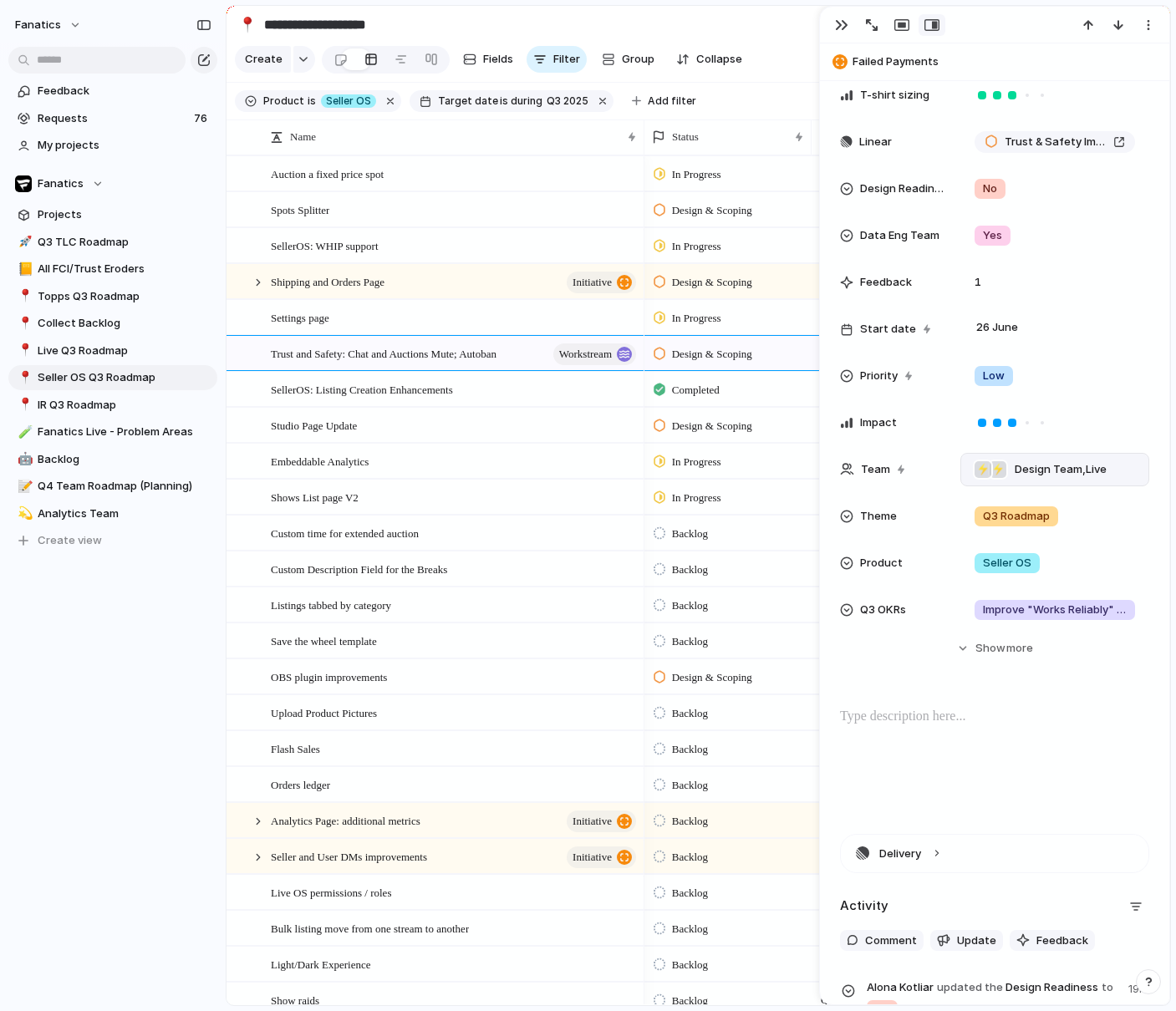 scroll, scrollTop: 297, scrollLeft: 0, axis: vertical 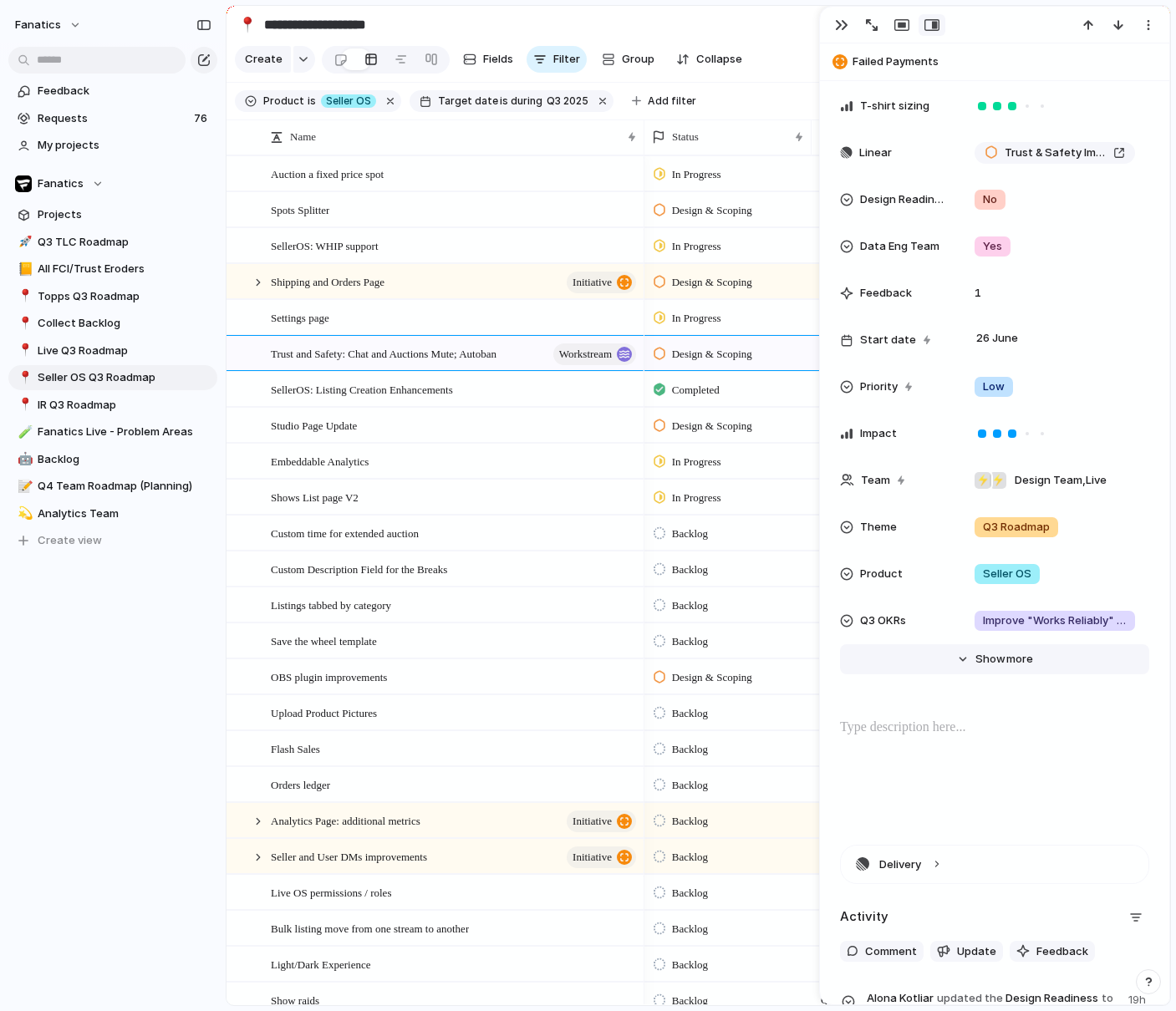 click on "Show" at bounding box center (990, 659) 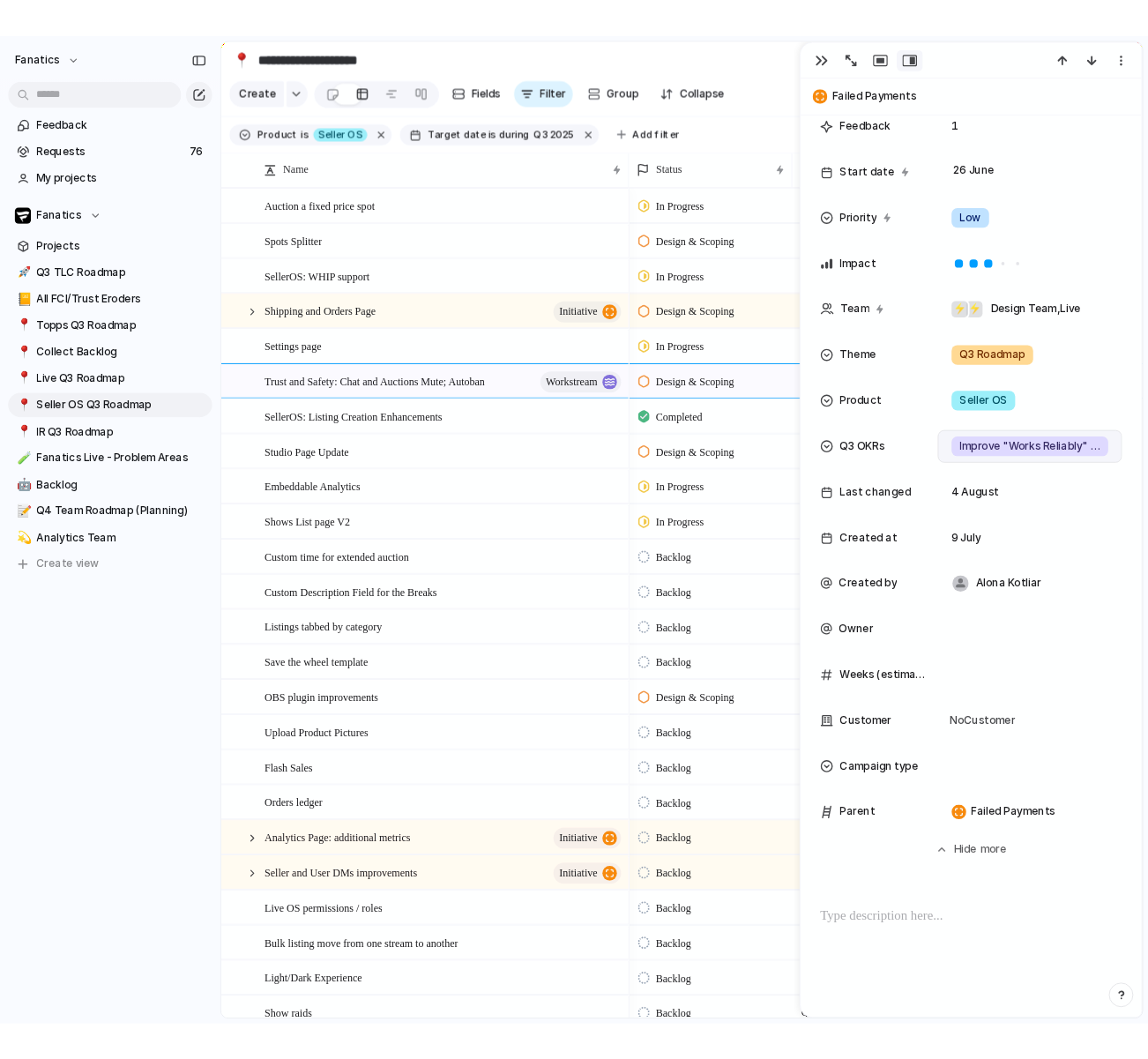 scroll, scrollTop: 0, scrollLeft: 0, axis: both 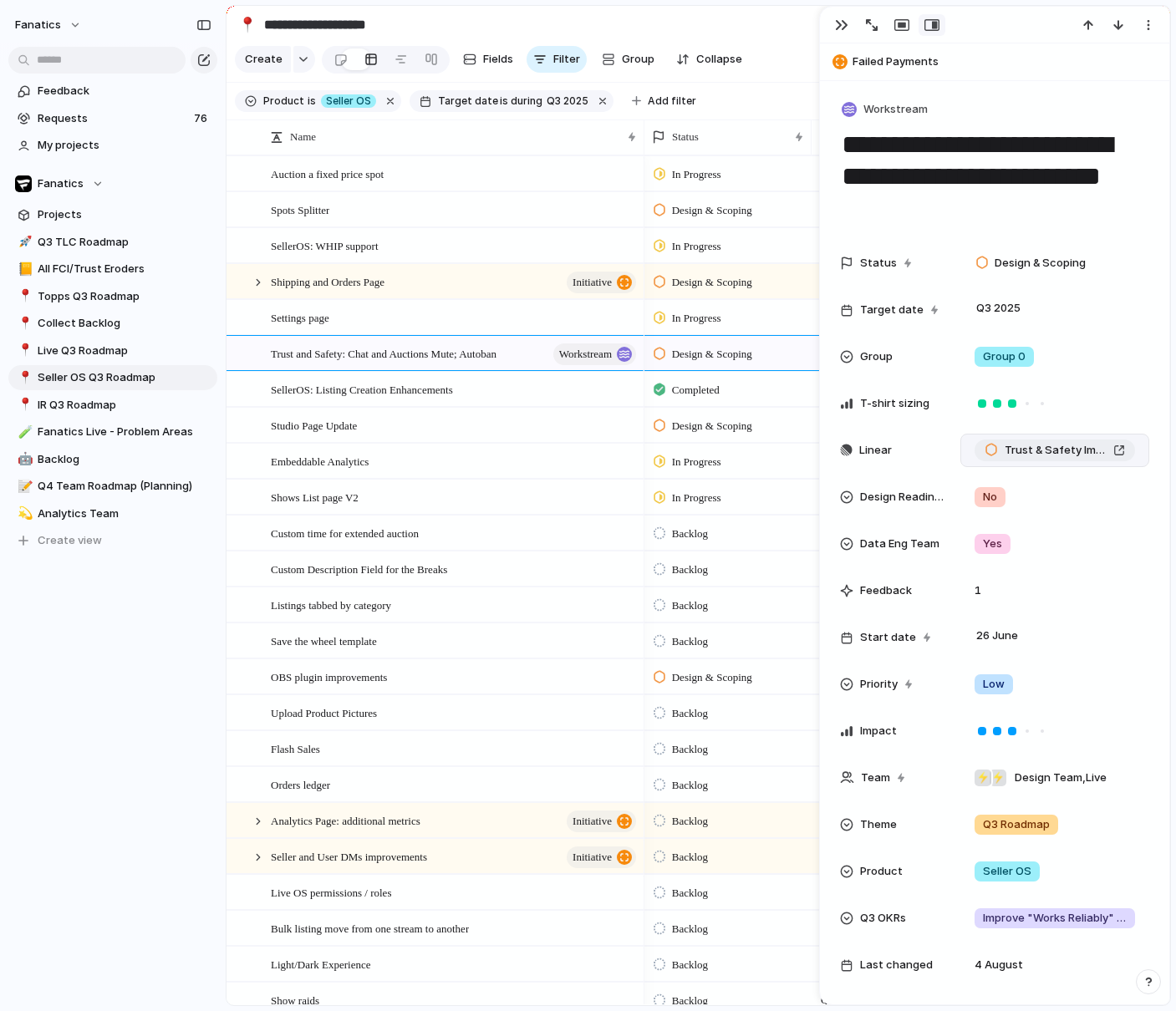 click on "Trust & Safety Improvements" at bounding box center [1056, 450] 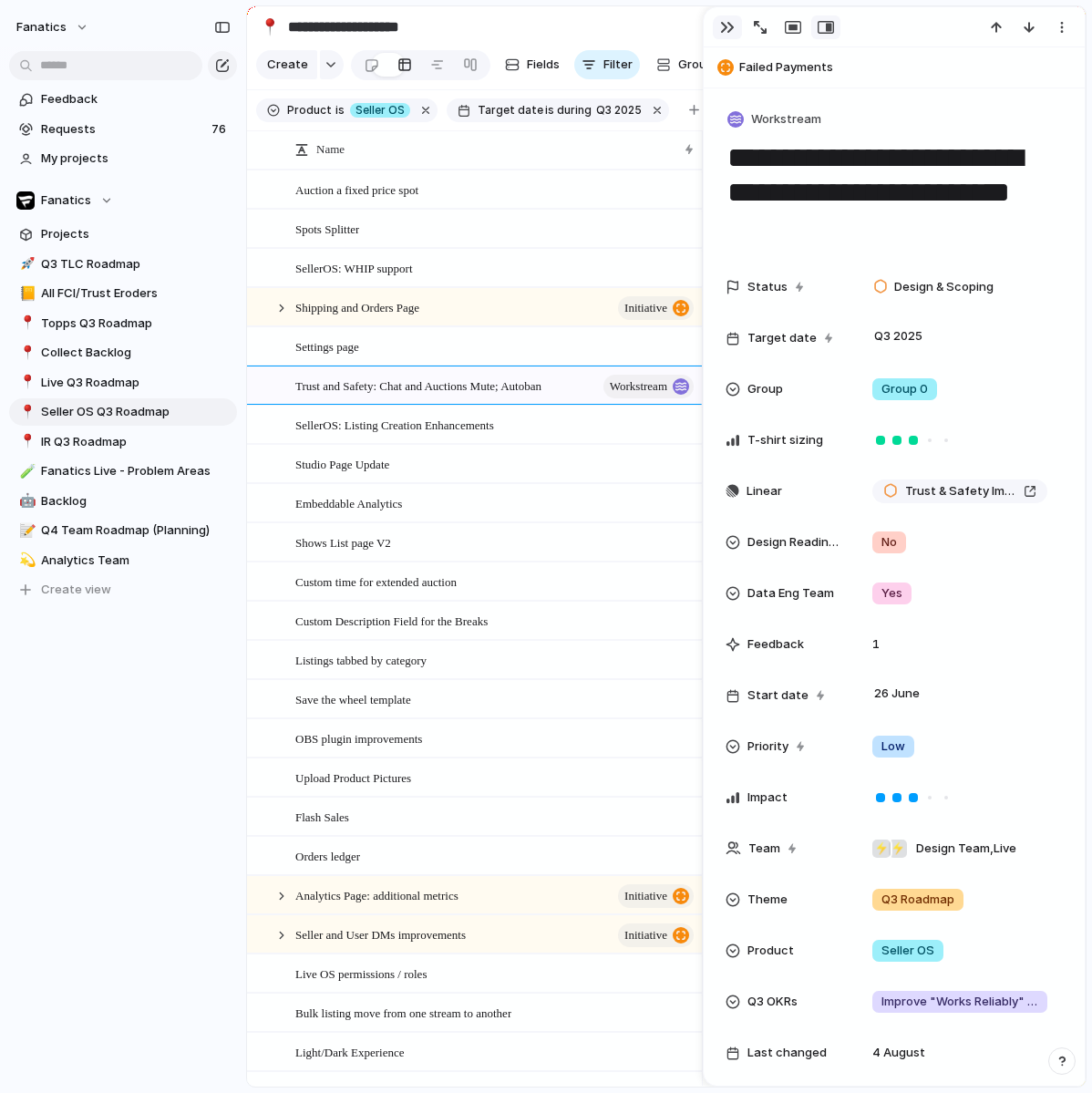click at bounding box center [727, 27] 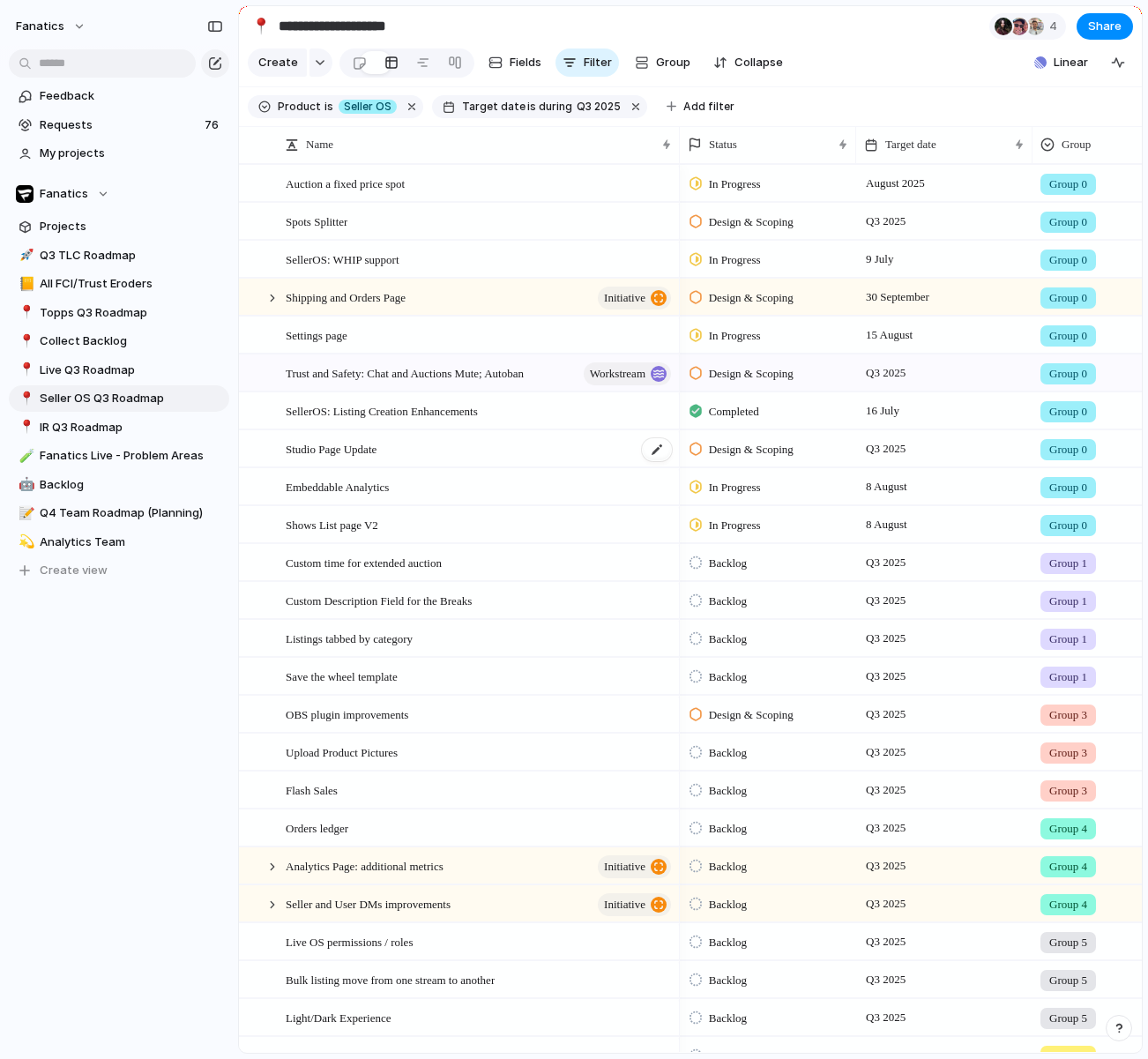 click on "Studio Page Update" at bounding box center (480, 449) 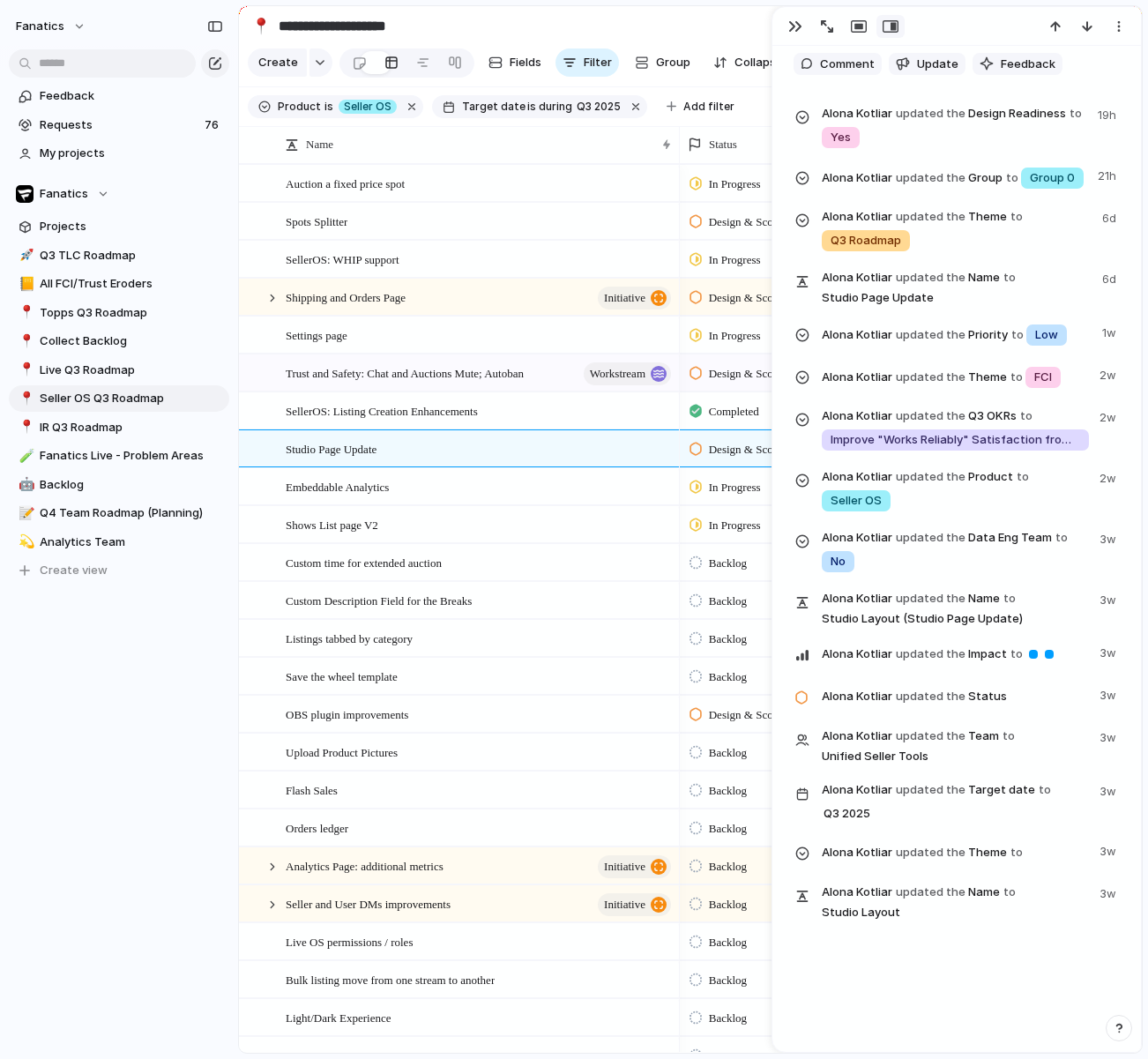 scroll, scrollTop: 0, scrollLeft: 0, axis: both 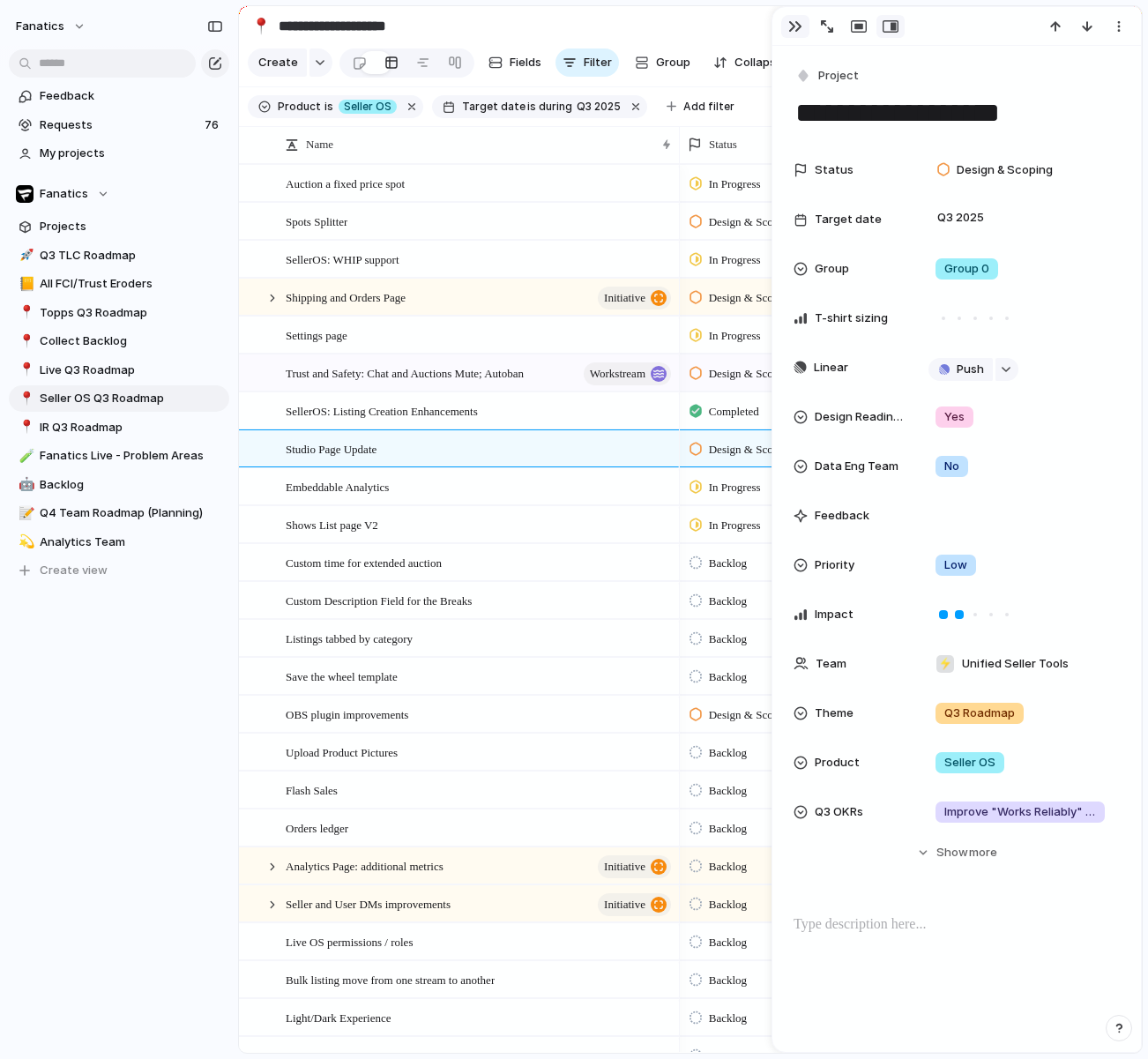 click at bounding box center [795, 26] 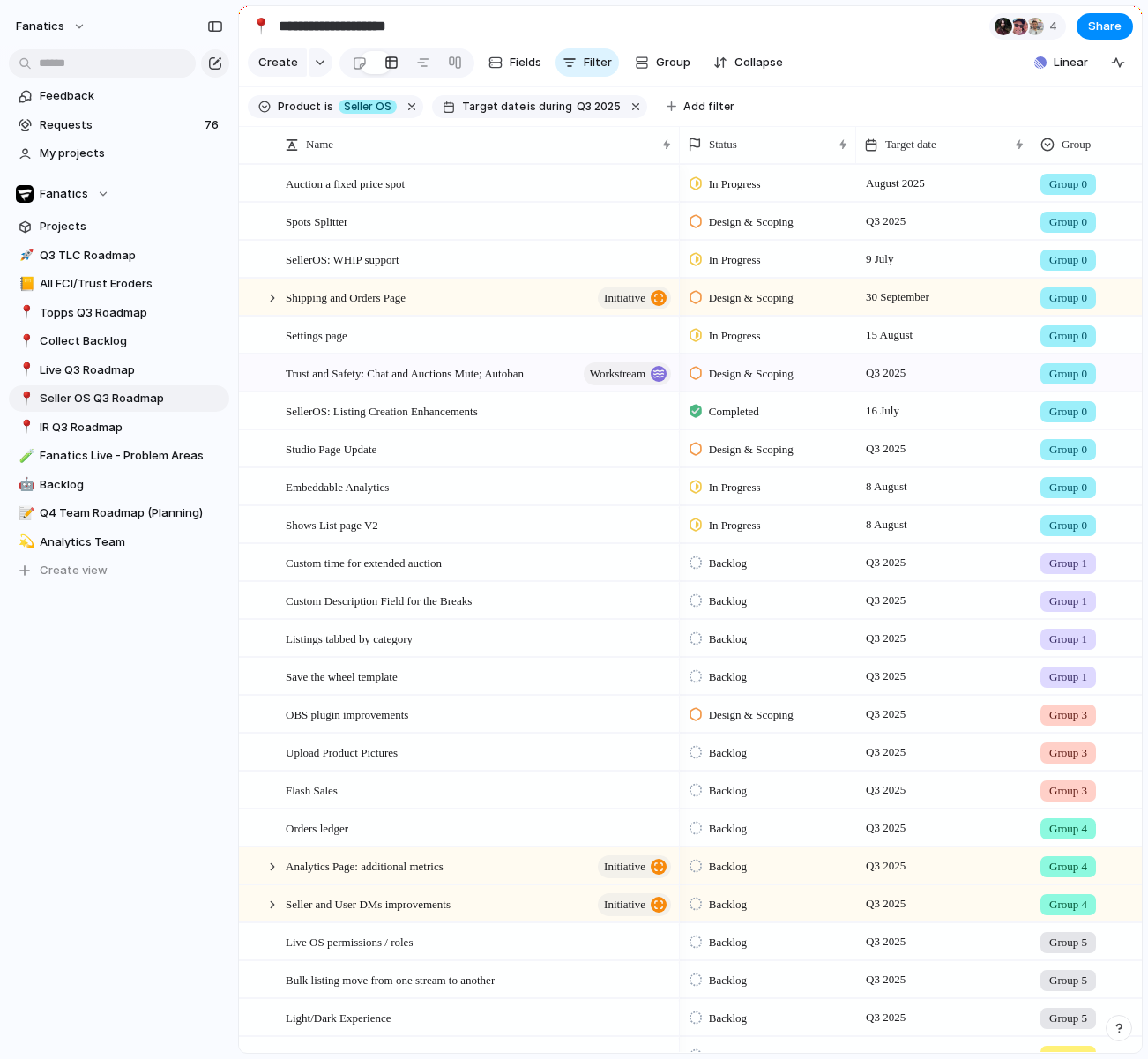 scroll, scrollTop: 0, scrollLeft: 205, axis: horizontal 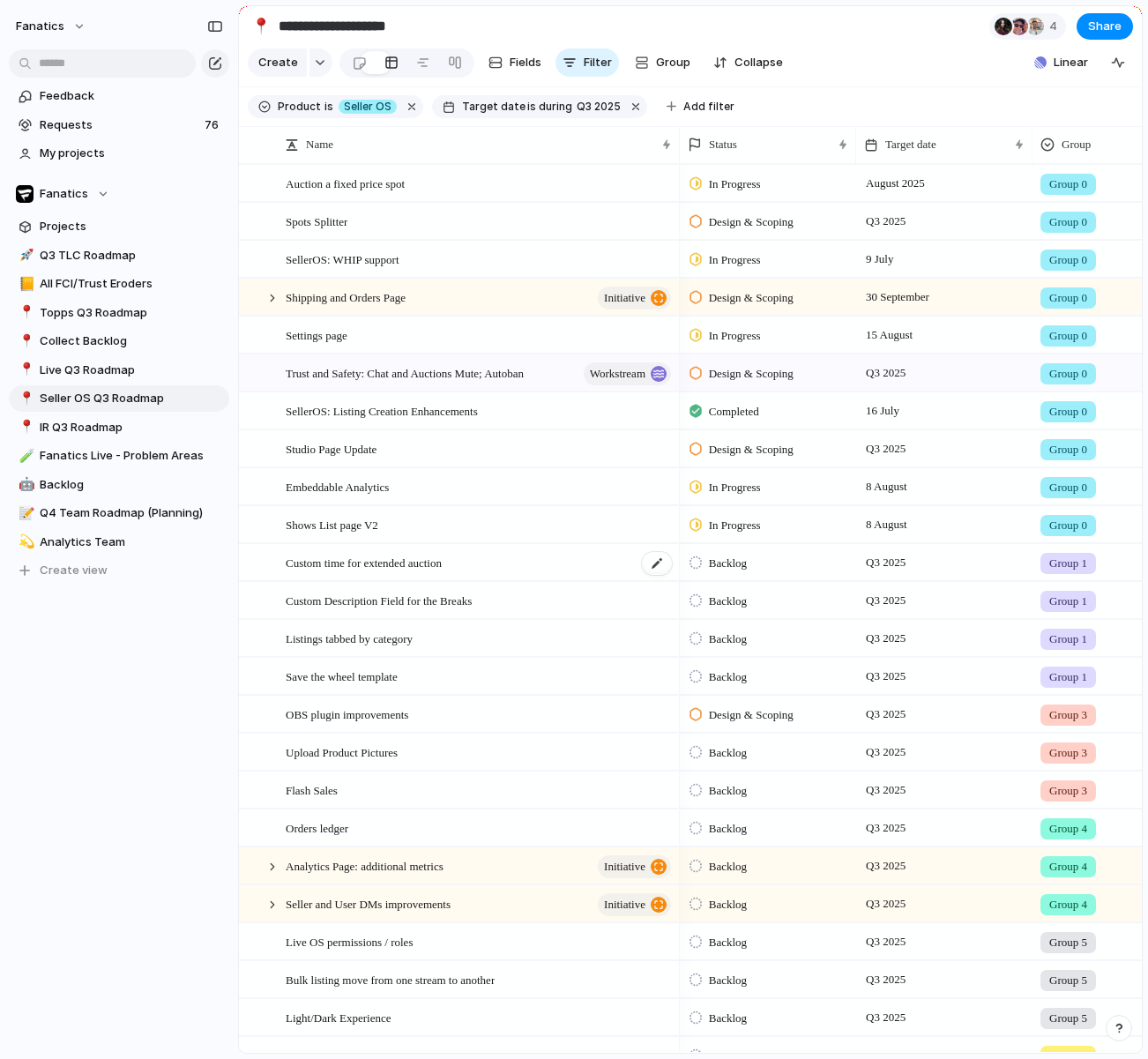 click on "Custom time for extended auction" at bounding box center (363, 562) 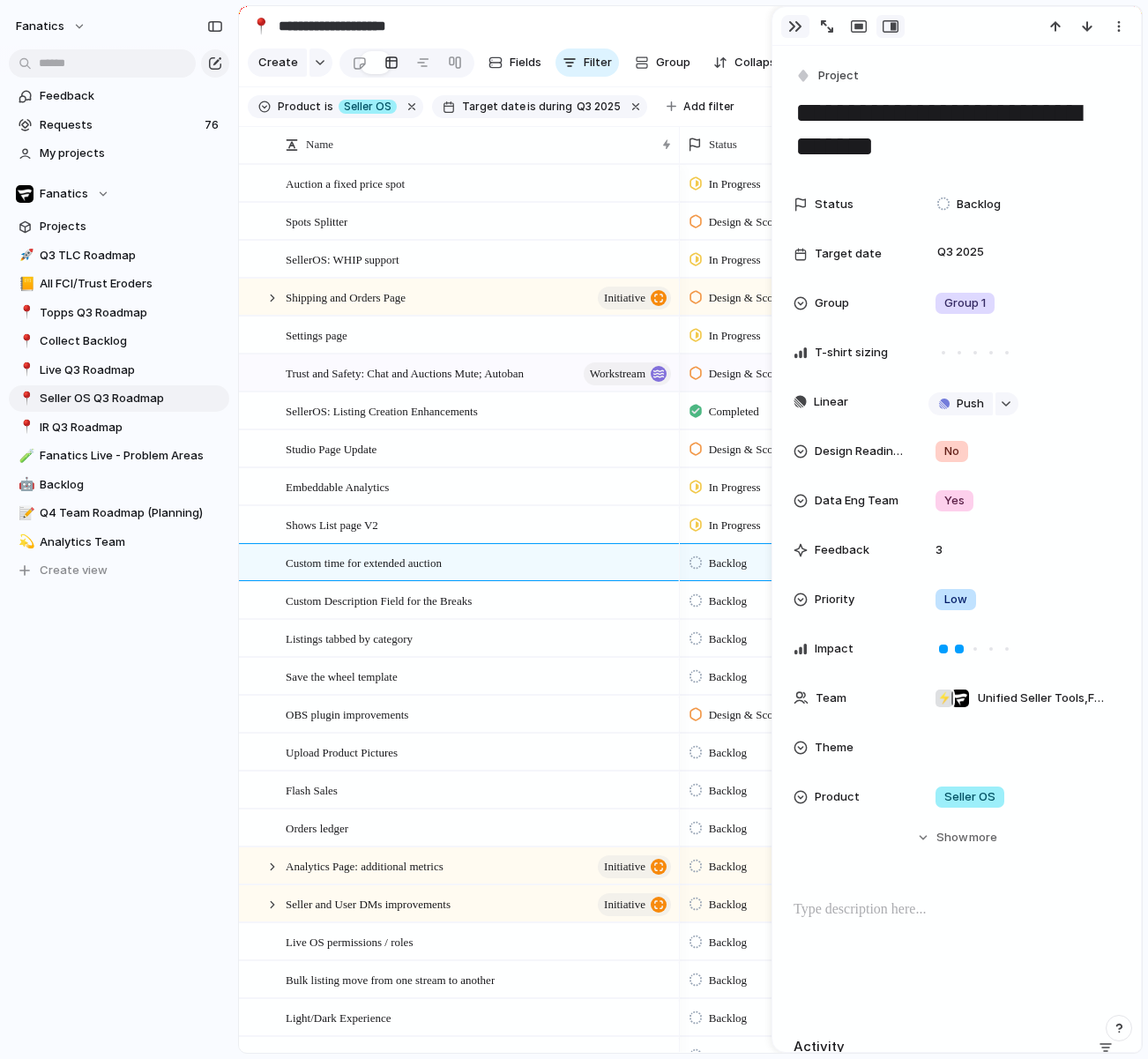 click at bounding box center (795, 26) 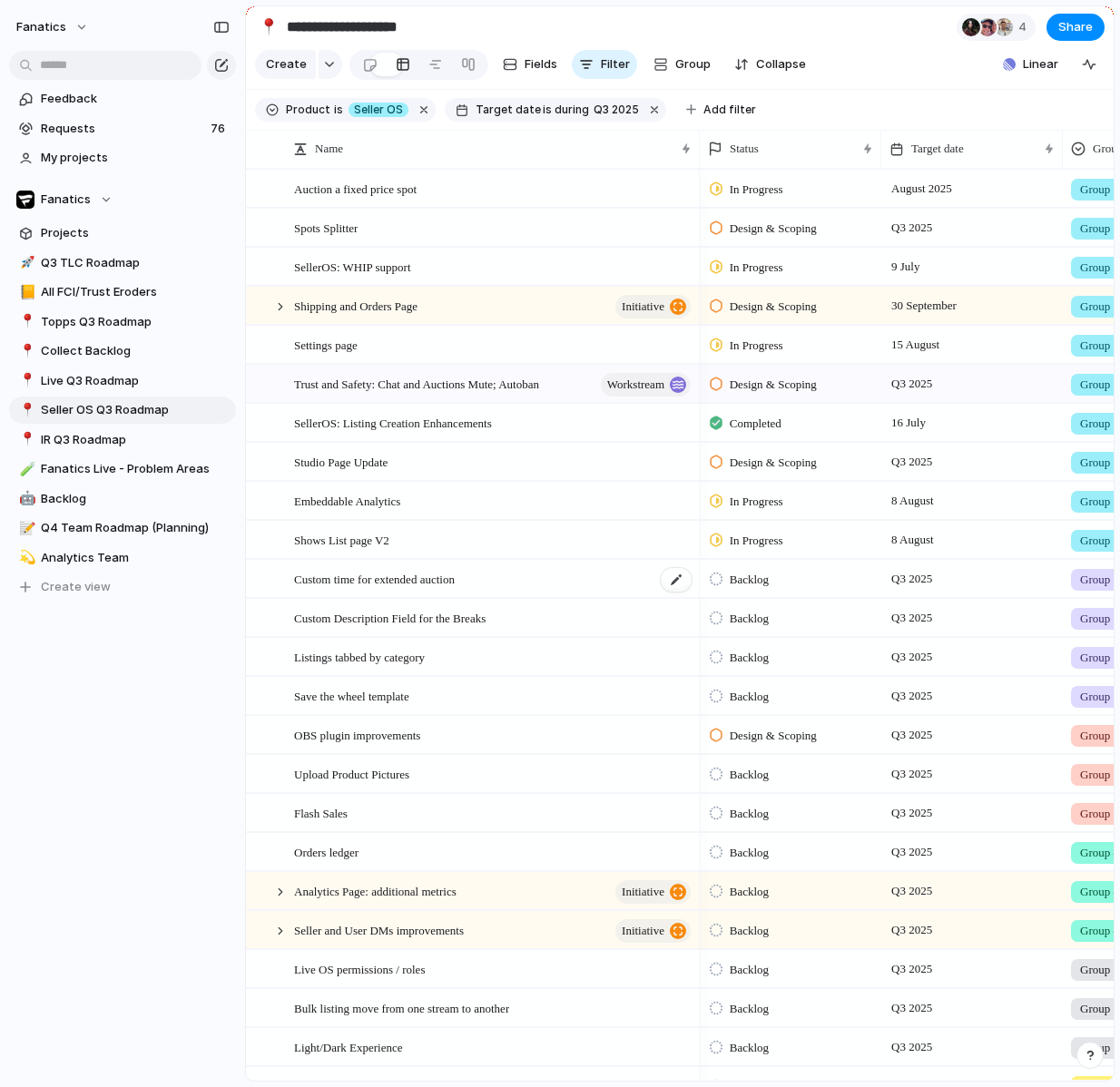 click on "Custom time for extended auction" at bounding box center [494, 579] 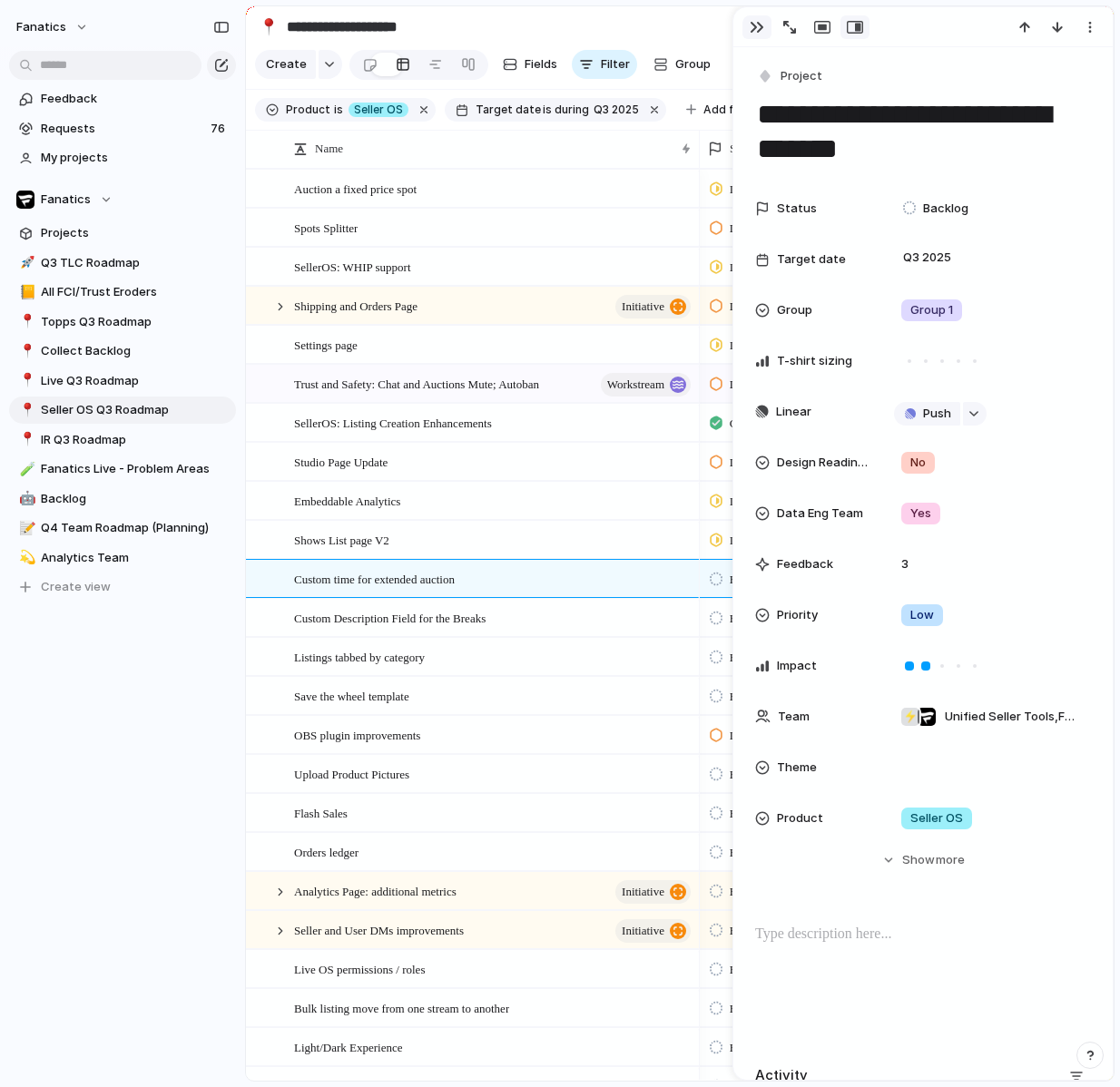 click at bounding box center (757, 27) 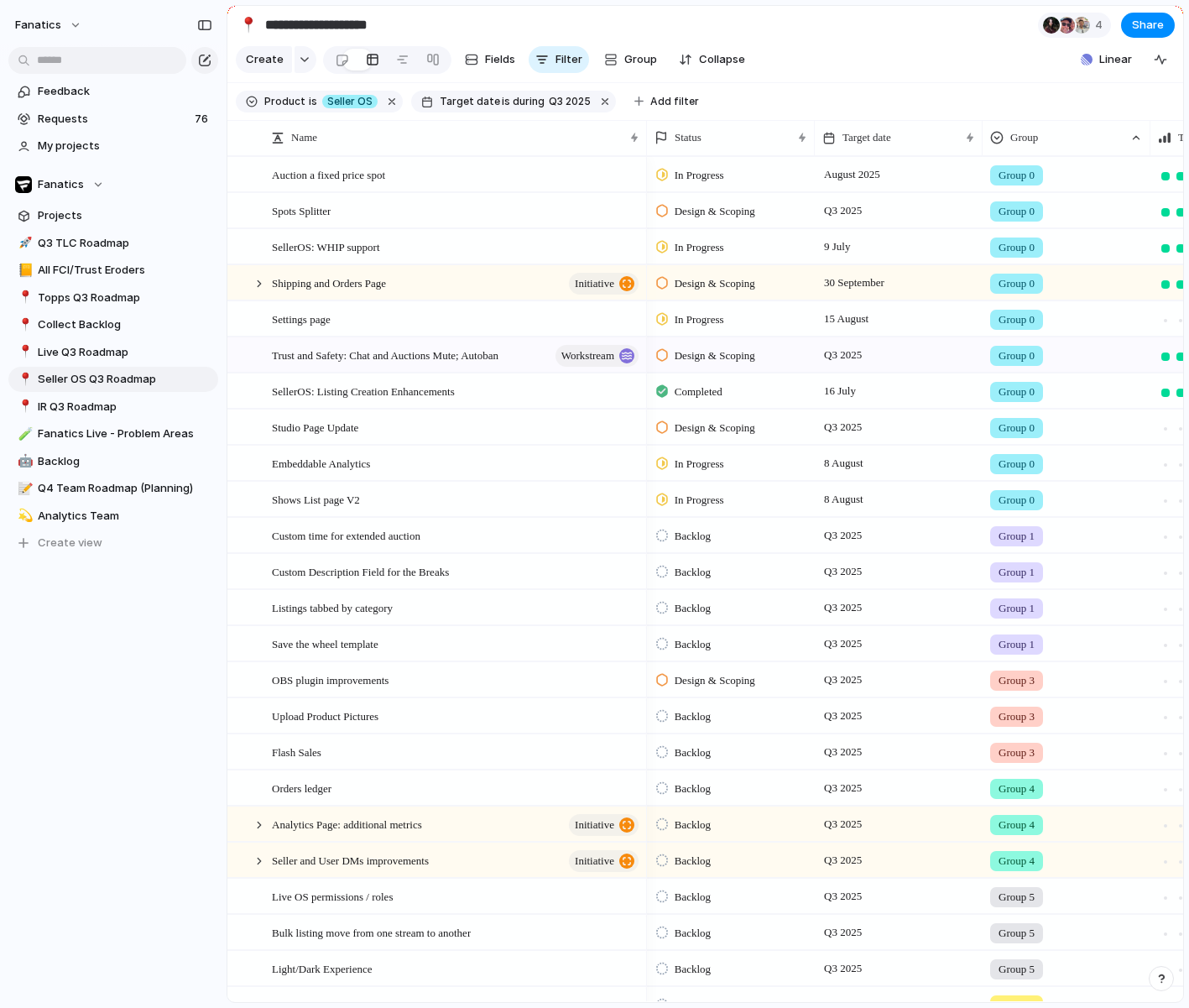 click on "Design & Scoping" at bounding box center (715, 284) 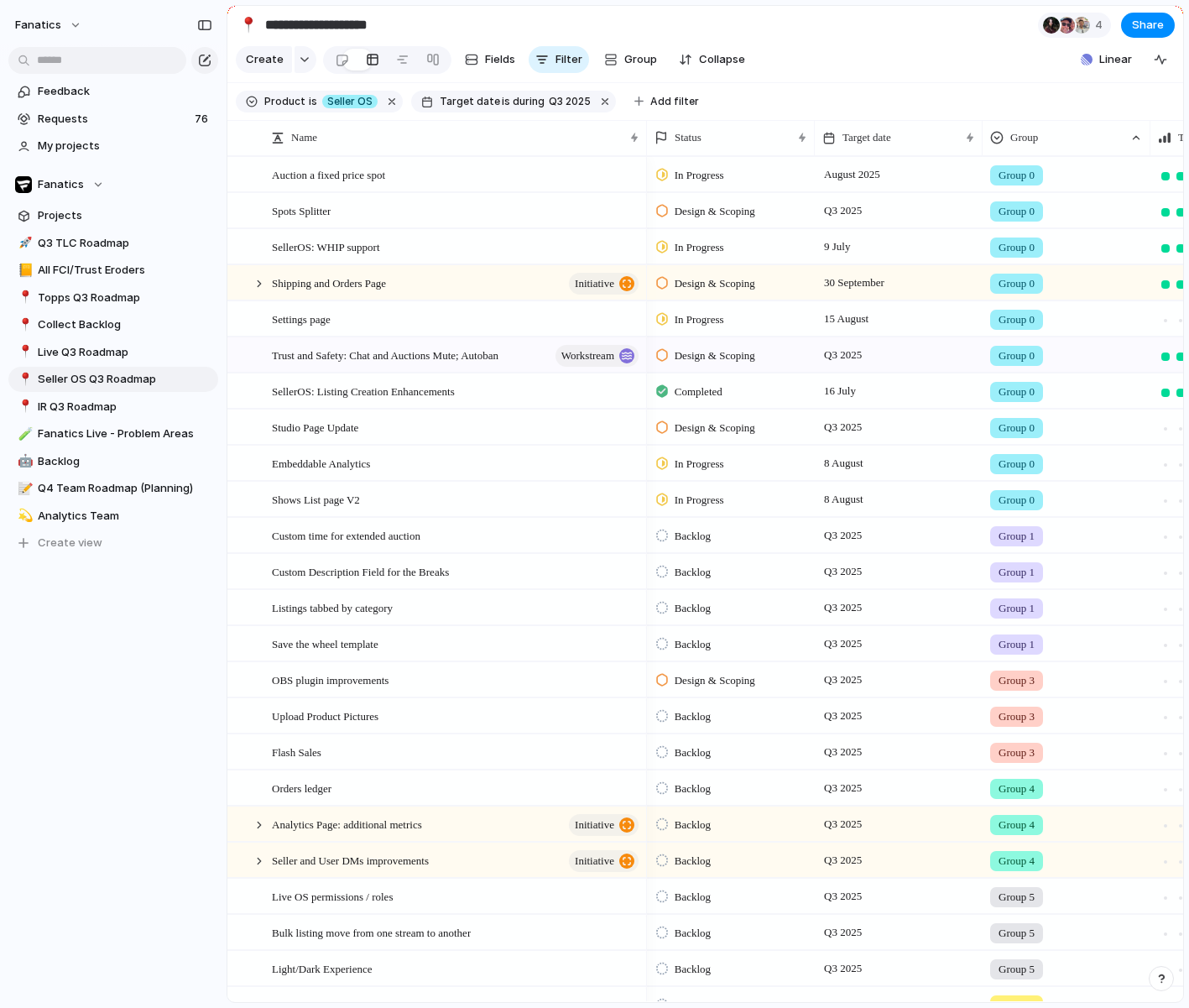 click on "Planned   Active   Completed" at bounding box center (594, 504) 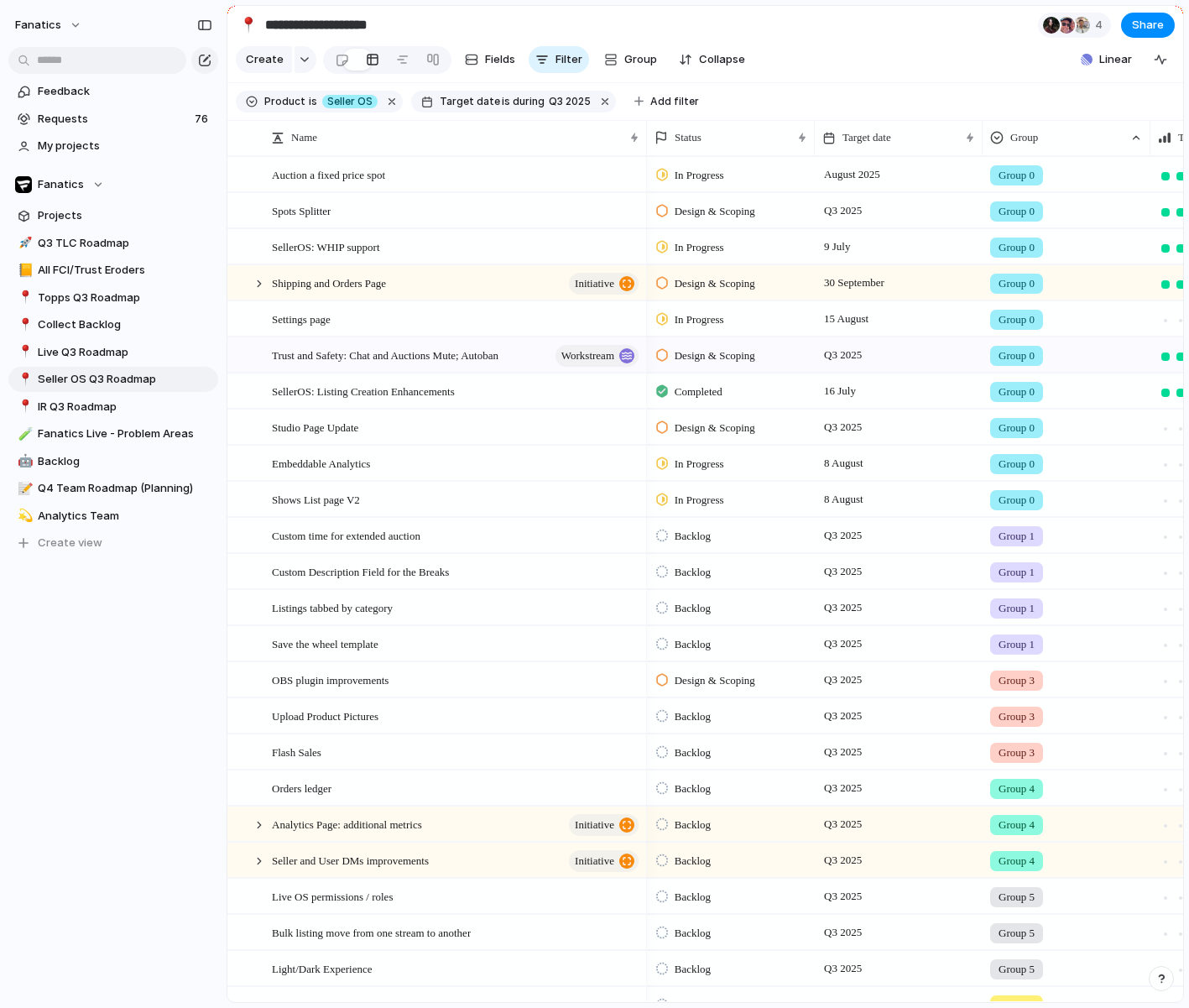 click on "In Progress" at bounding box center (699, 320) 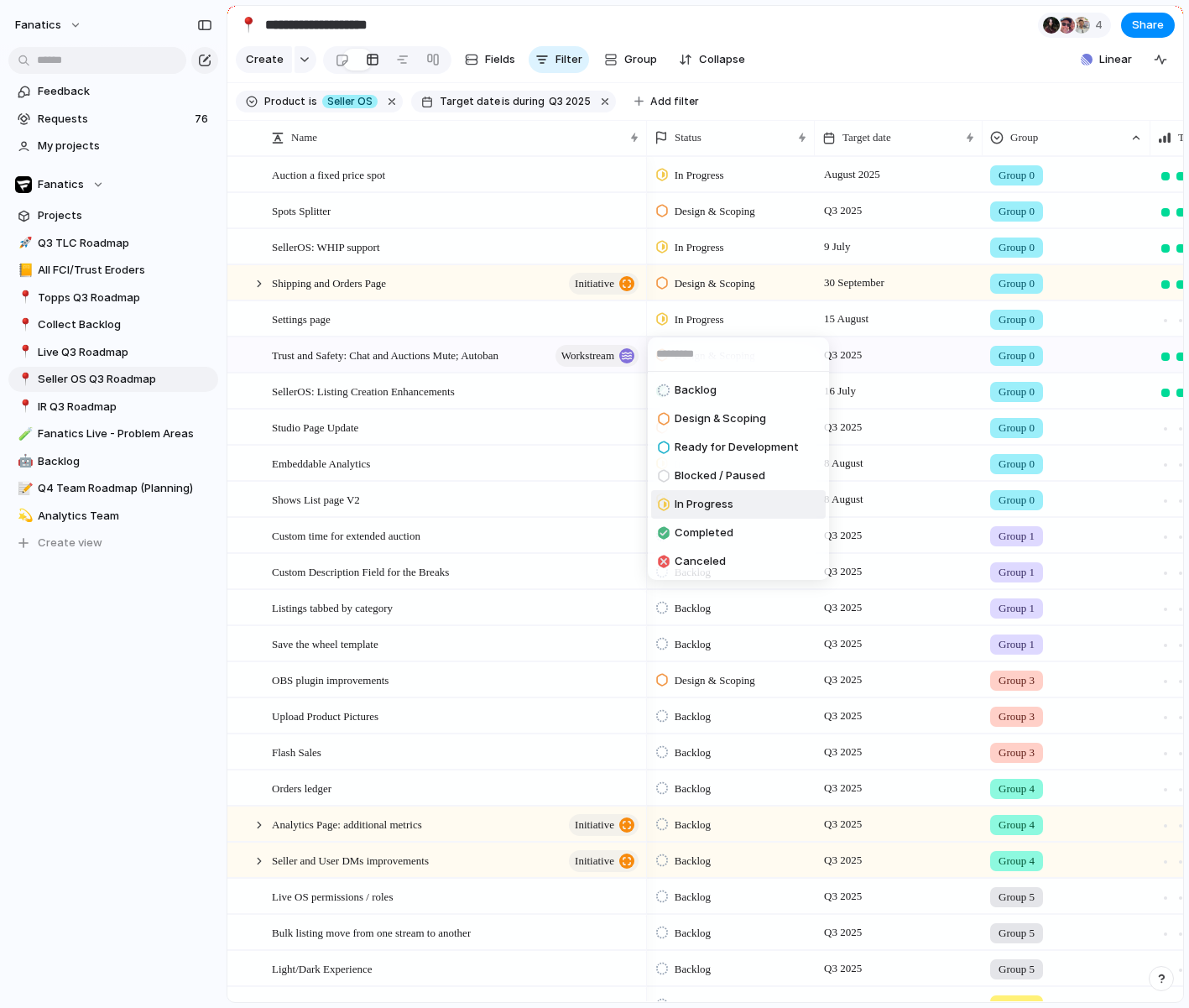 click on "Backlog   Design & Scoping   Ready for Development   Blocked / Paused   In Progress   Completed   Canceled" at bounding box center (594, 504) 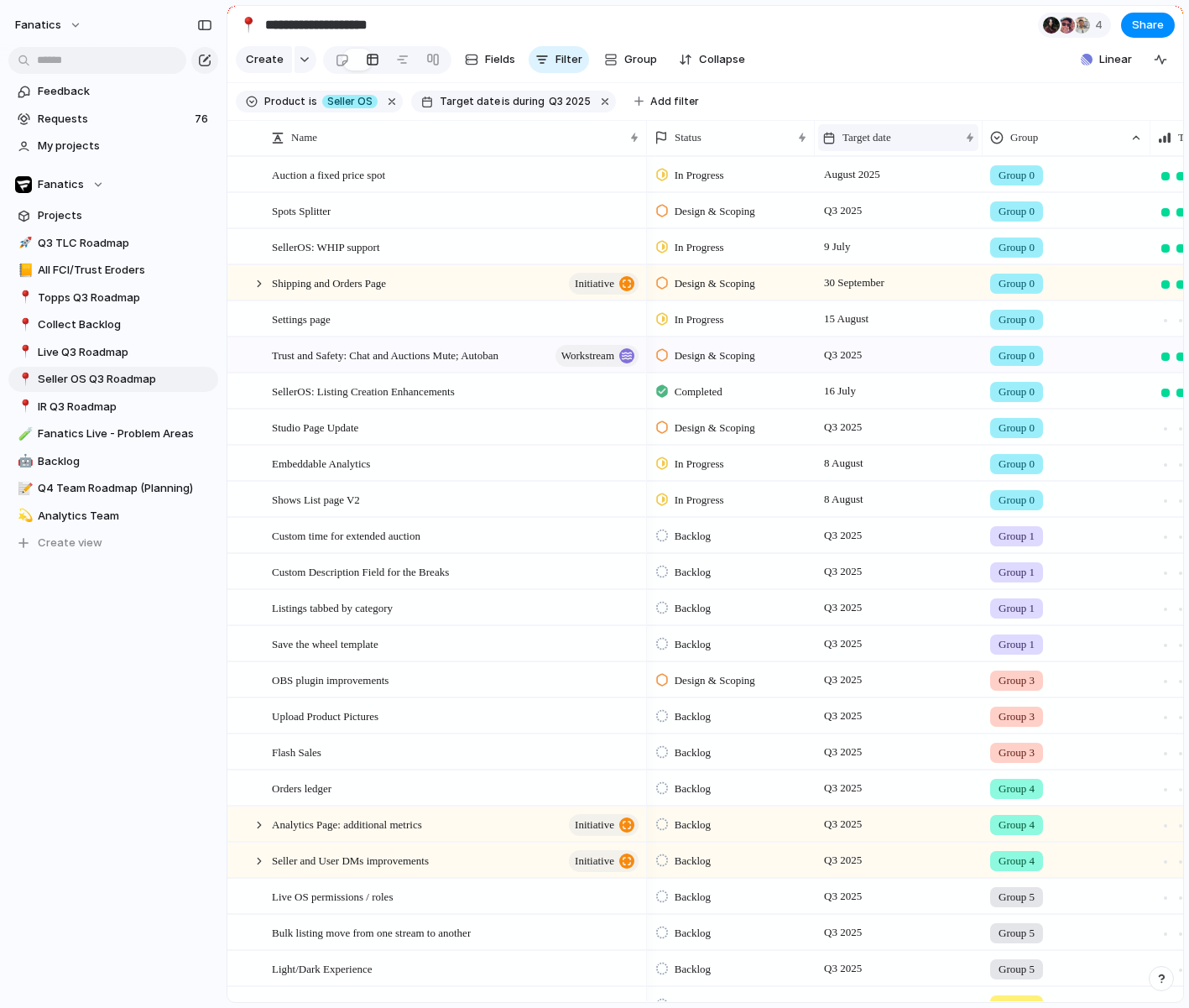 click on "Target date" at bounding box center (890, 138) 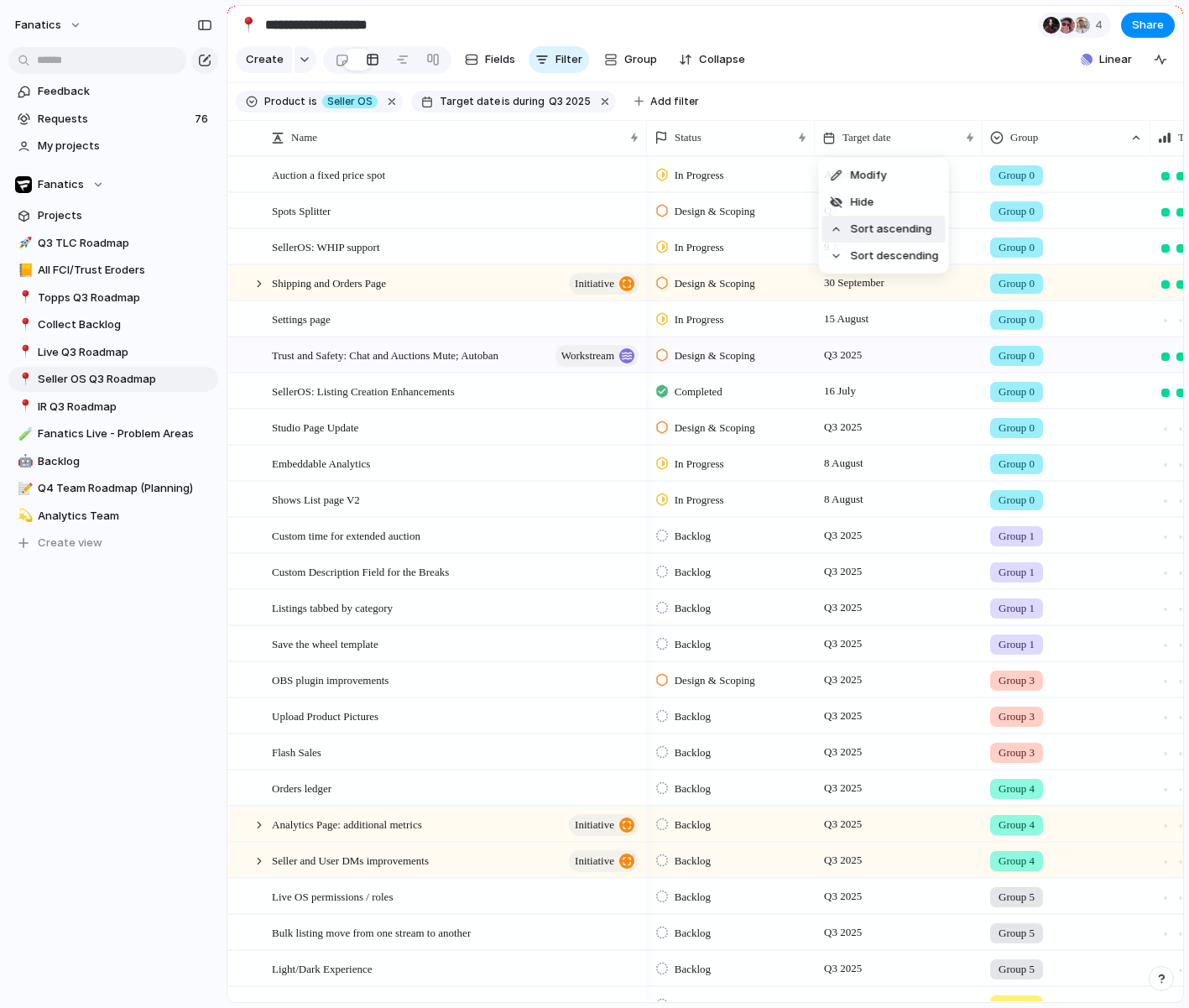 click on "Sort ascending" at bounding box center [891, 229] 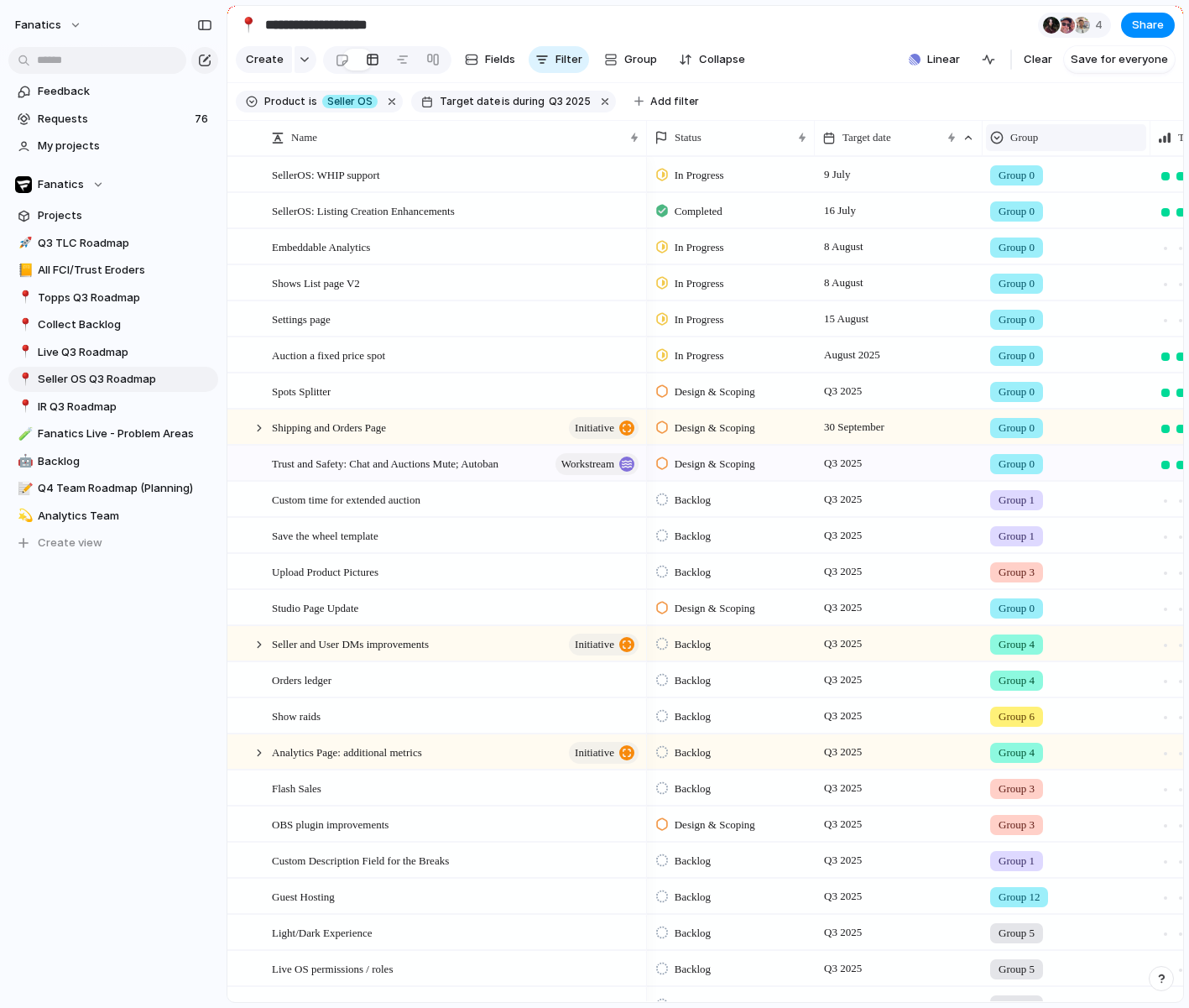 click on "Group" at bounding box center (1066, 138) 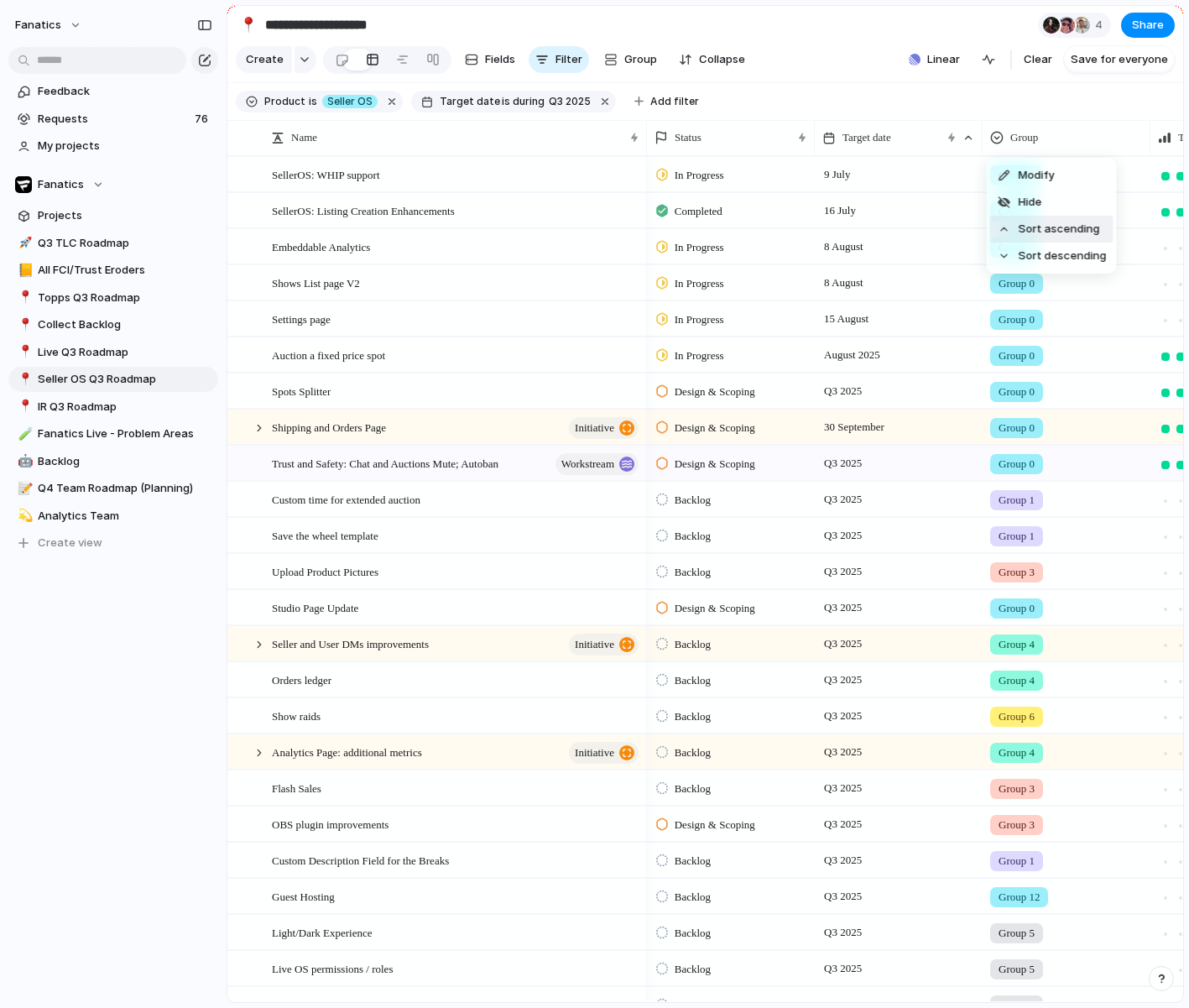click on "Sort ascending" at bounding box center [1059, 229] 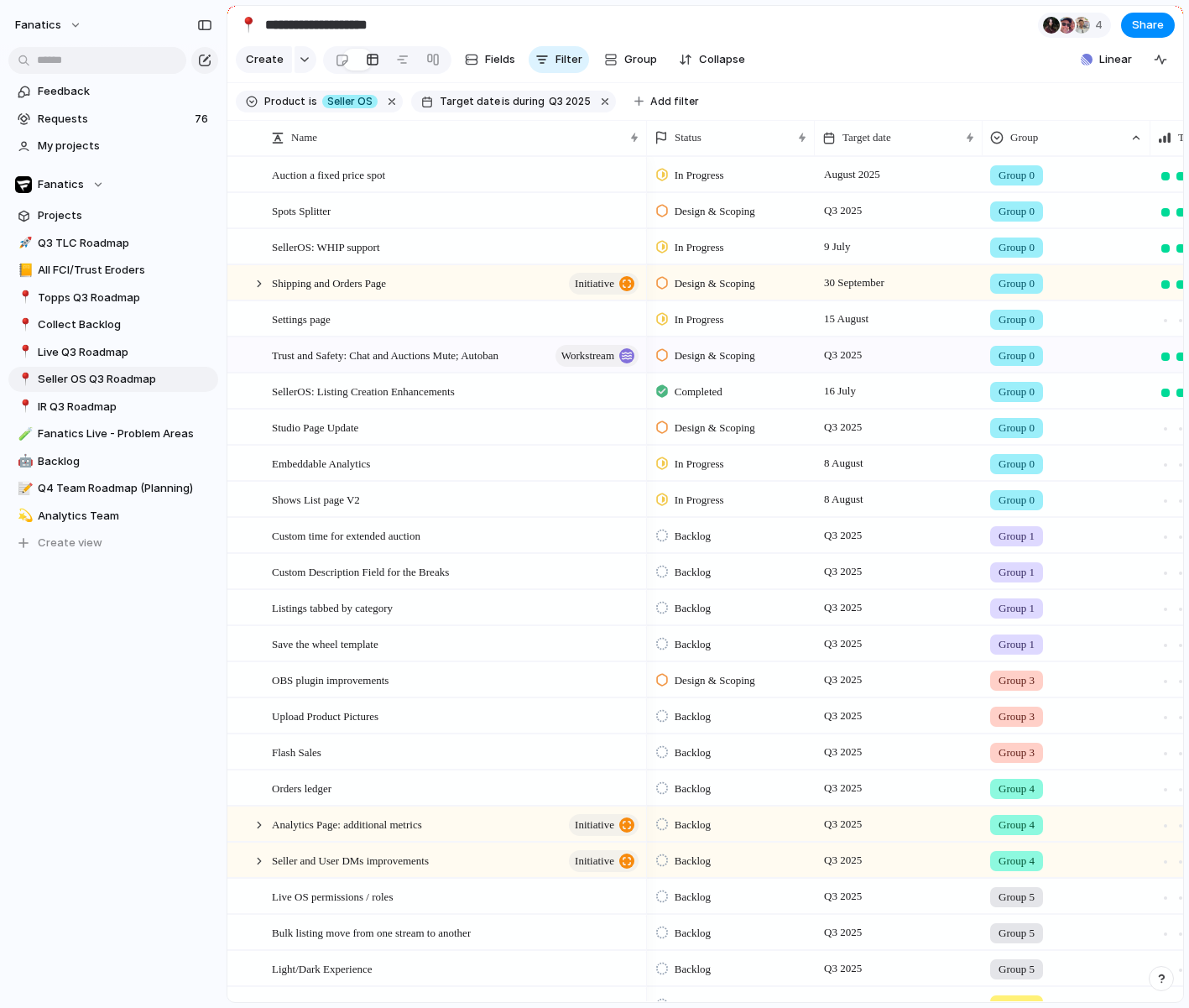 scroll, scrollTop: 0, scrollLeft: 96, axis: horizontal 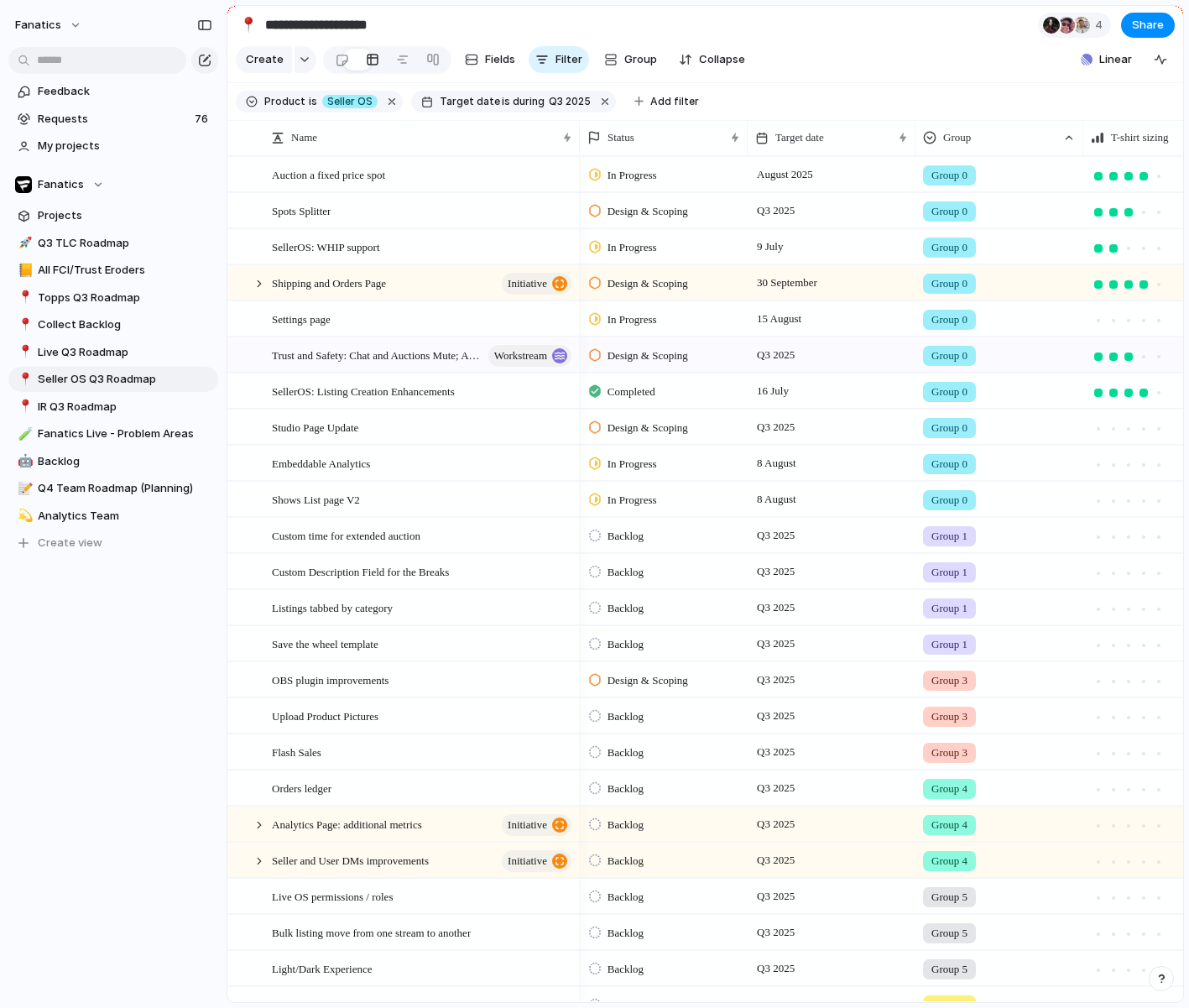 drag, startPoint x: 644, startPoint y: 126, endPoint x: 577, endPoint y: 125, distance: 67.00746 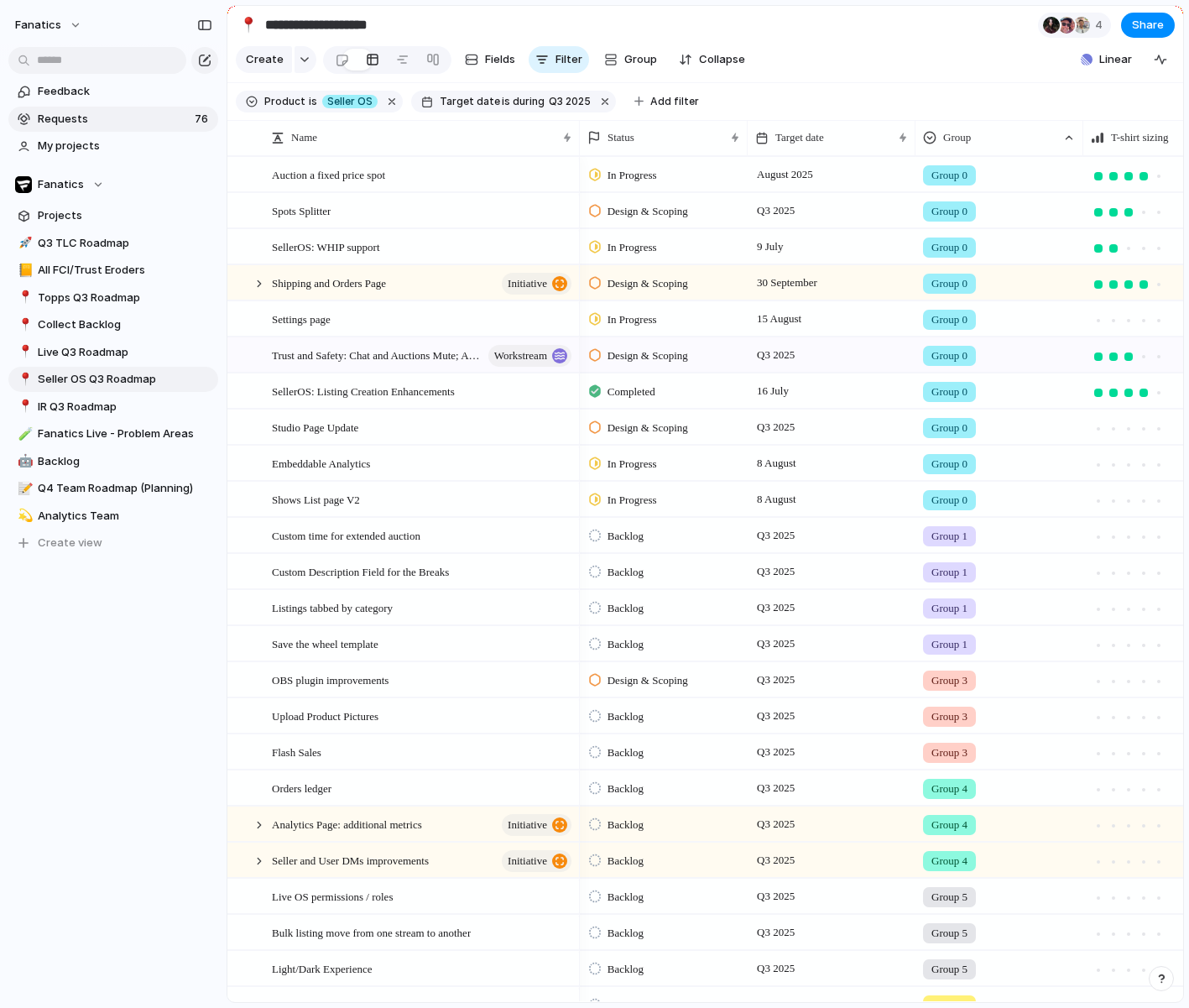drag, startPoint x: 978, startPoint y: 13, endPoint x: 17, endPoint y: 107, distance: 965.5864 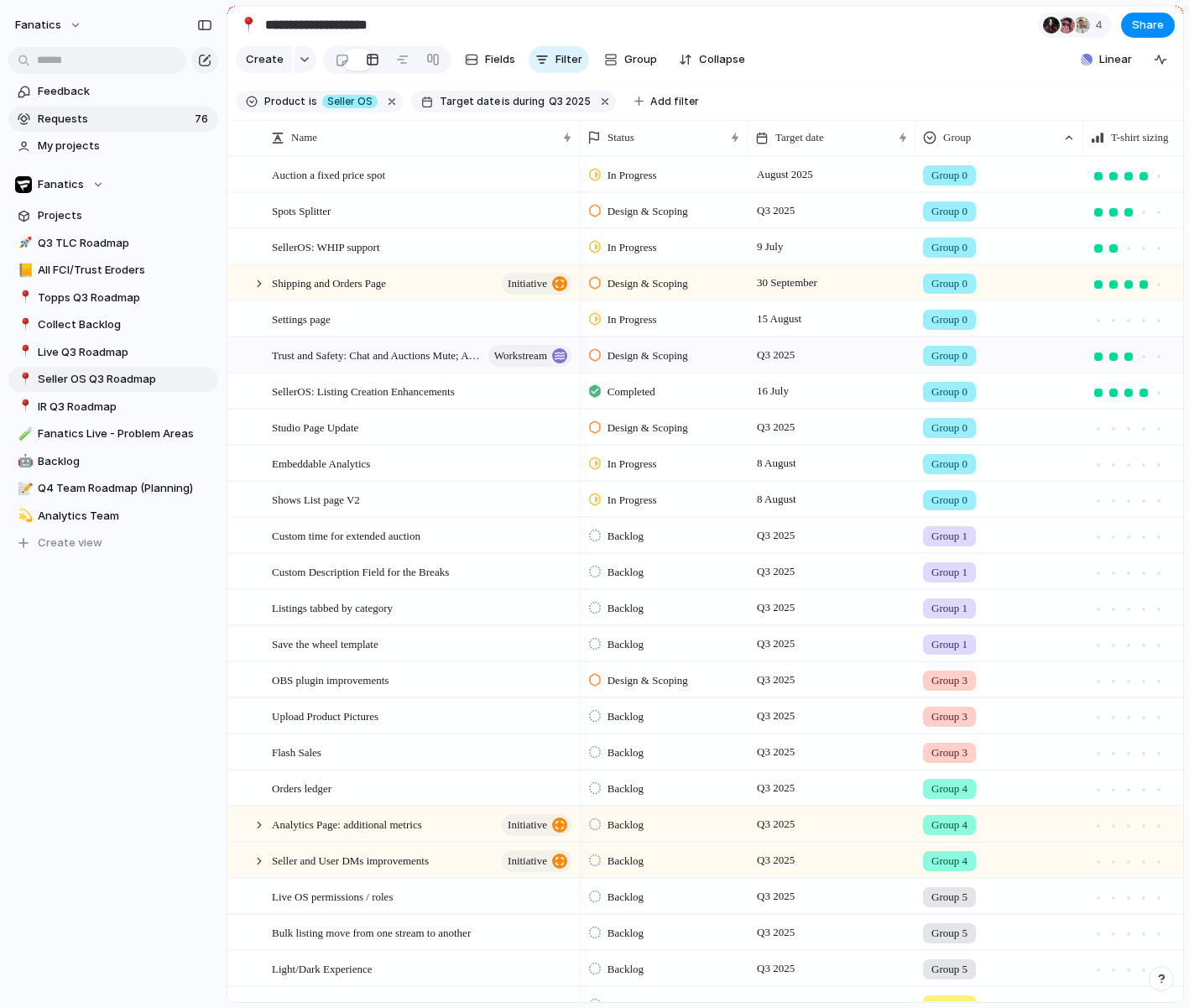 click on "**********" at bounding box center [594, 504] 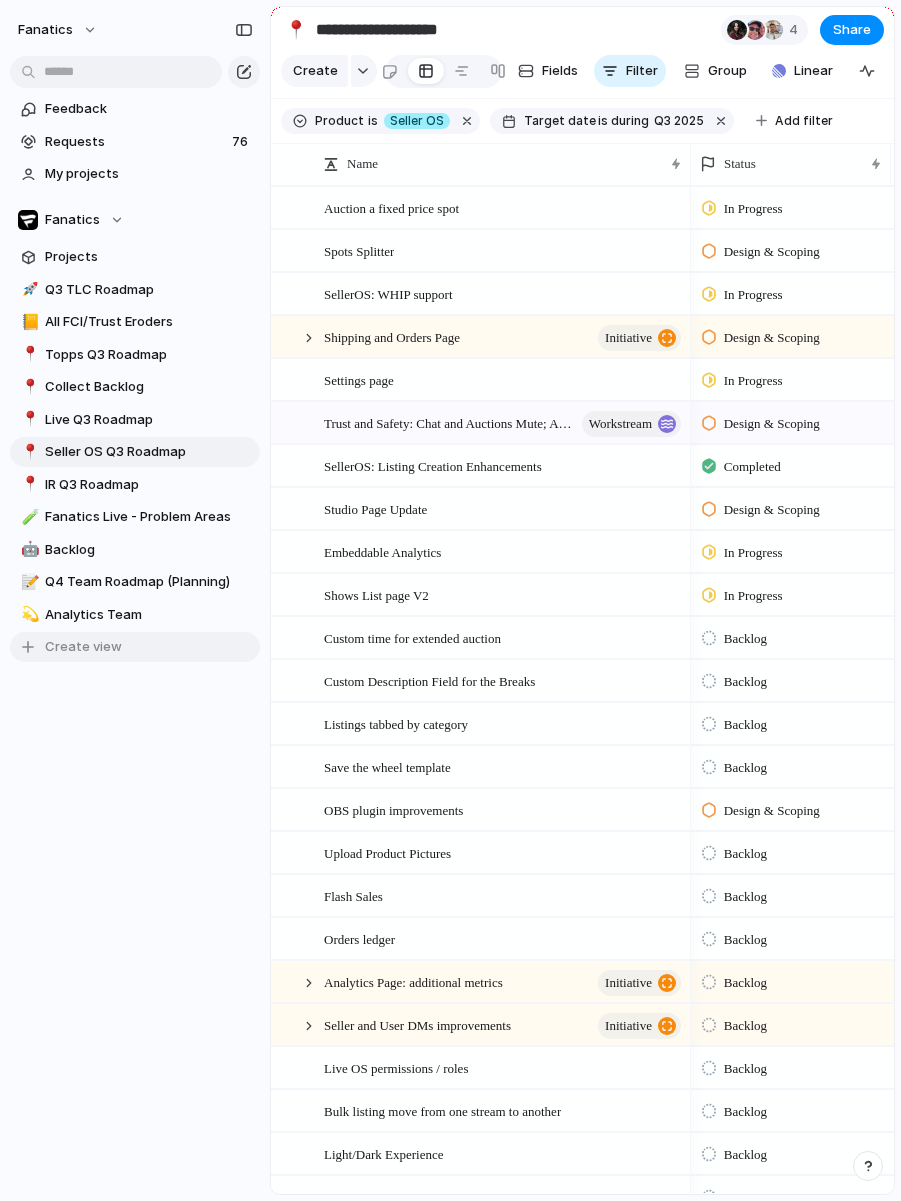 drag, startPoint x: 1023, startPoint y: 4, endPoint x: 90, endPoint y: 652, distance: 1135.9547 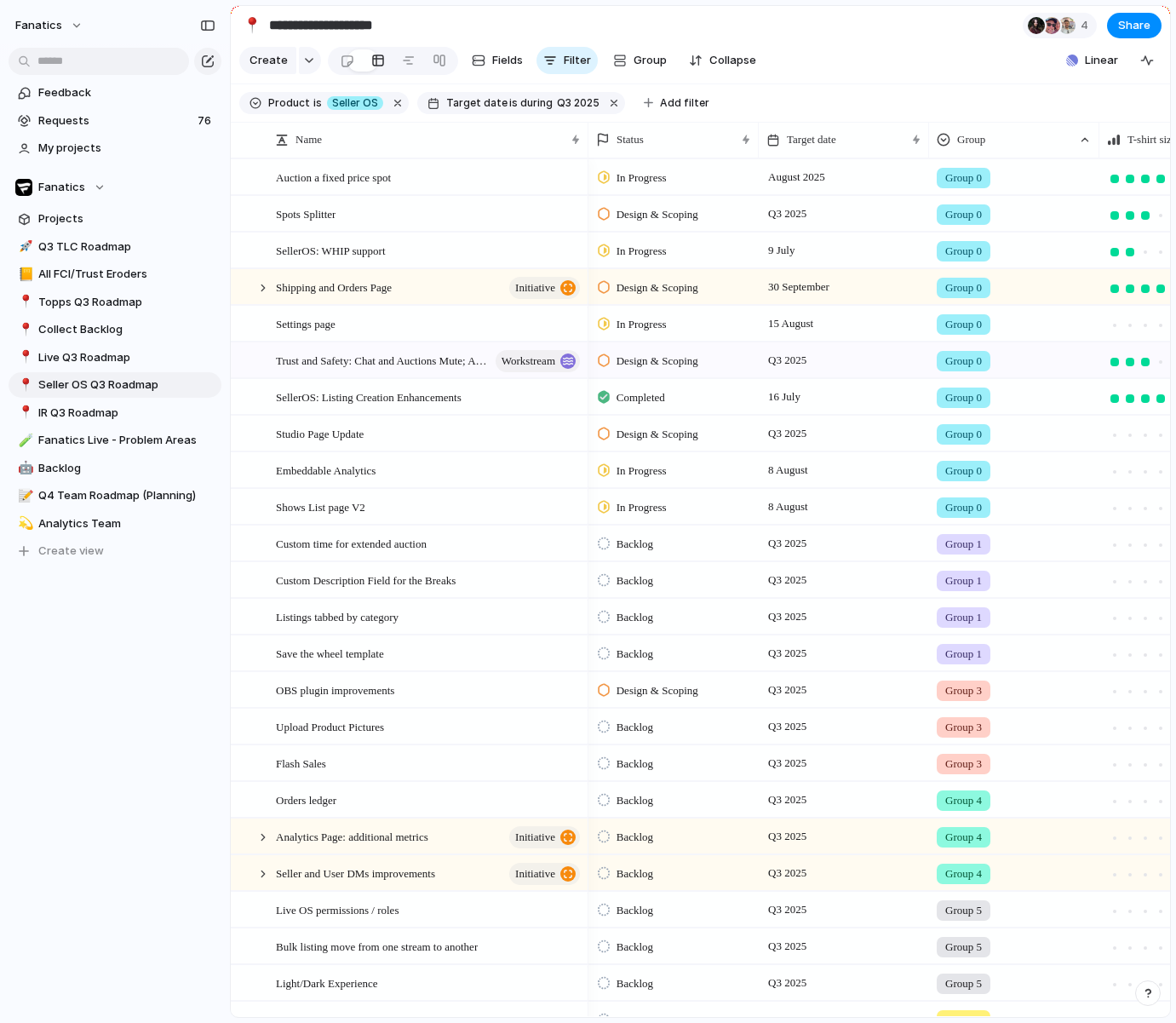 scroll, scrollTop: 0, scrollLeft: 186, axis: horizontal 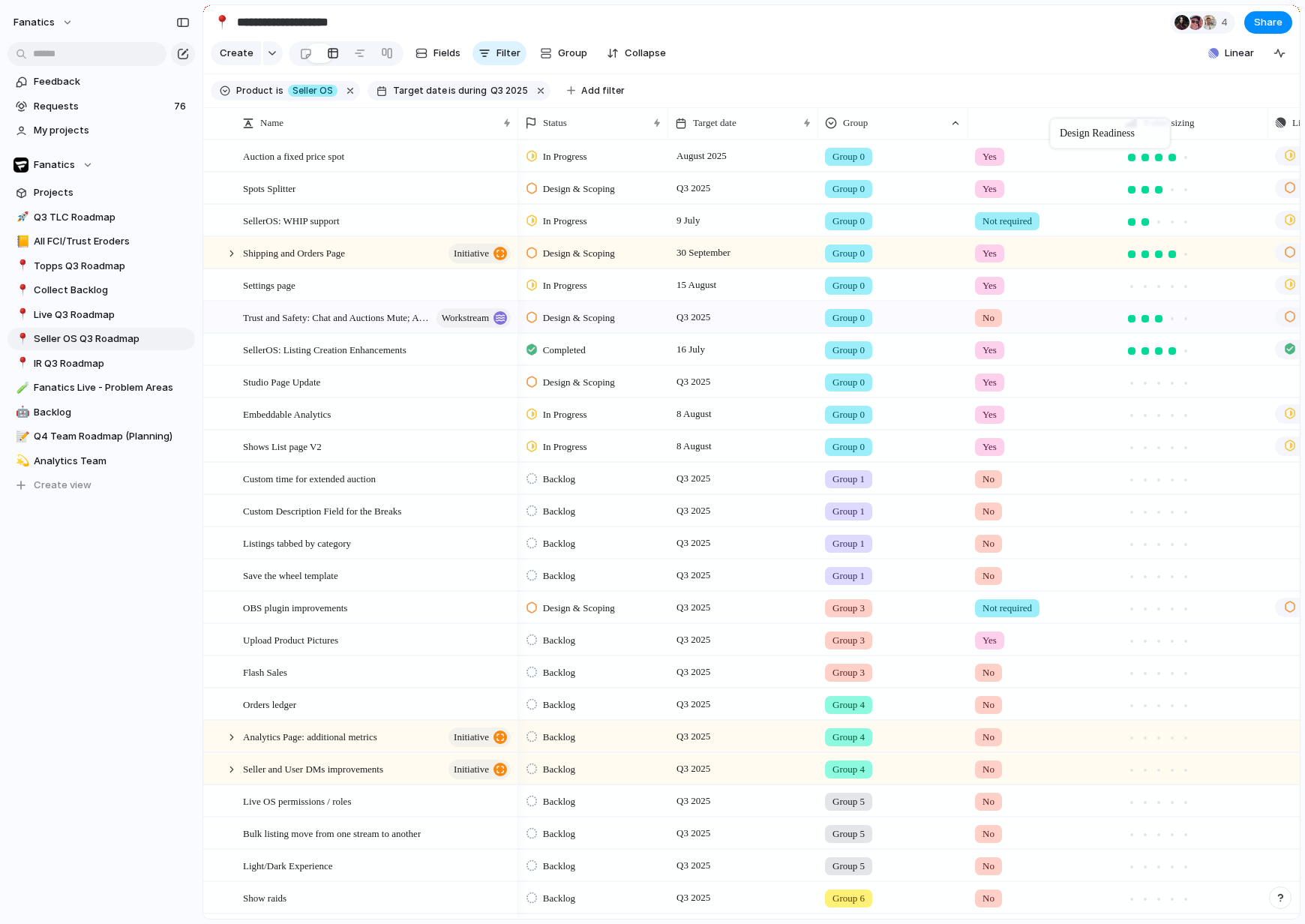 drag, startPoint x: 1208, startPoint y: 111, endPoint x: 1054, endPoint y: 122, distance: 154.3924 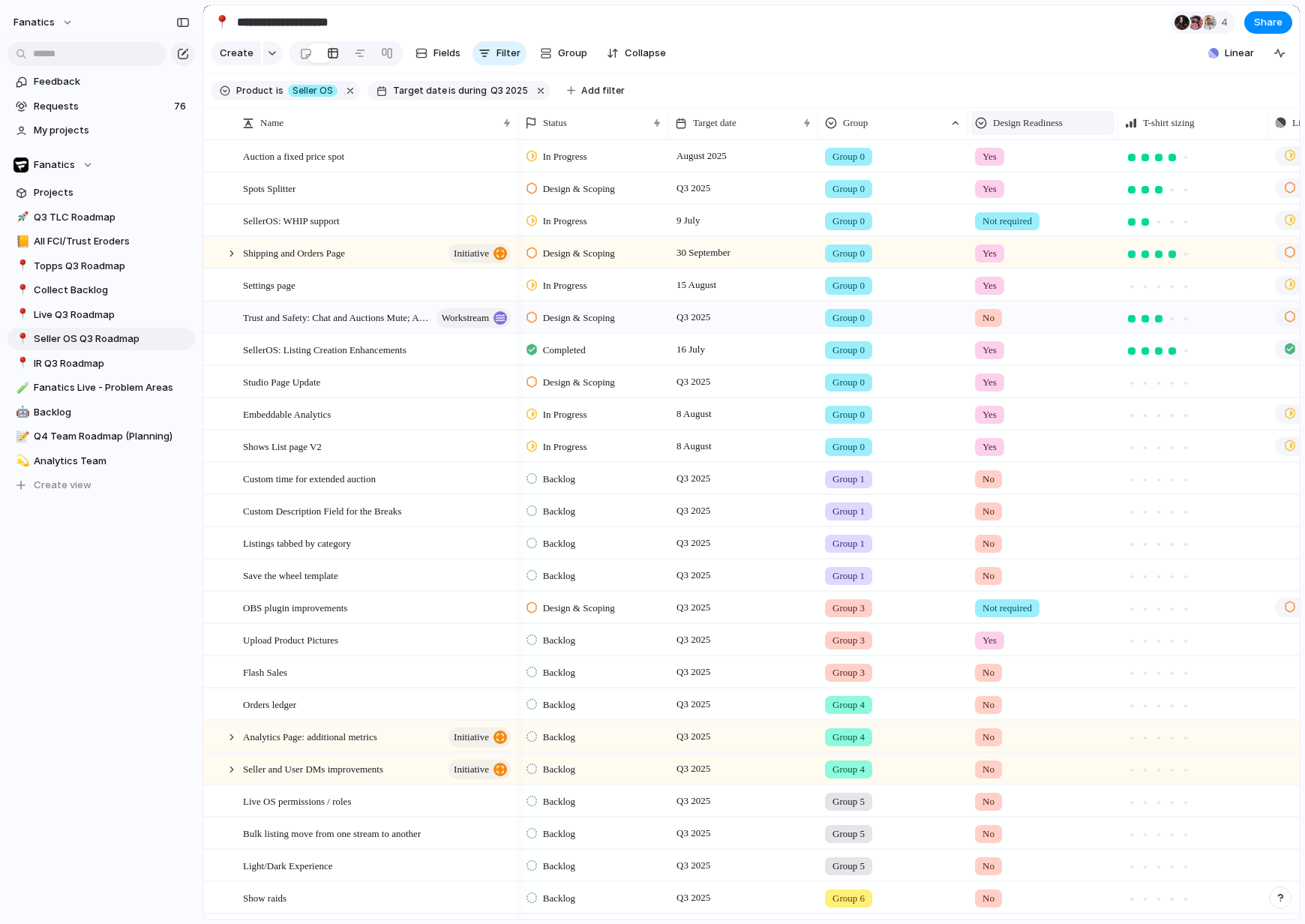 scroll, scrollTop: 0, scrollLeft: 47, axis: horizontal 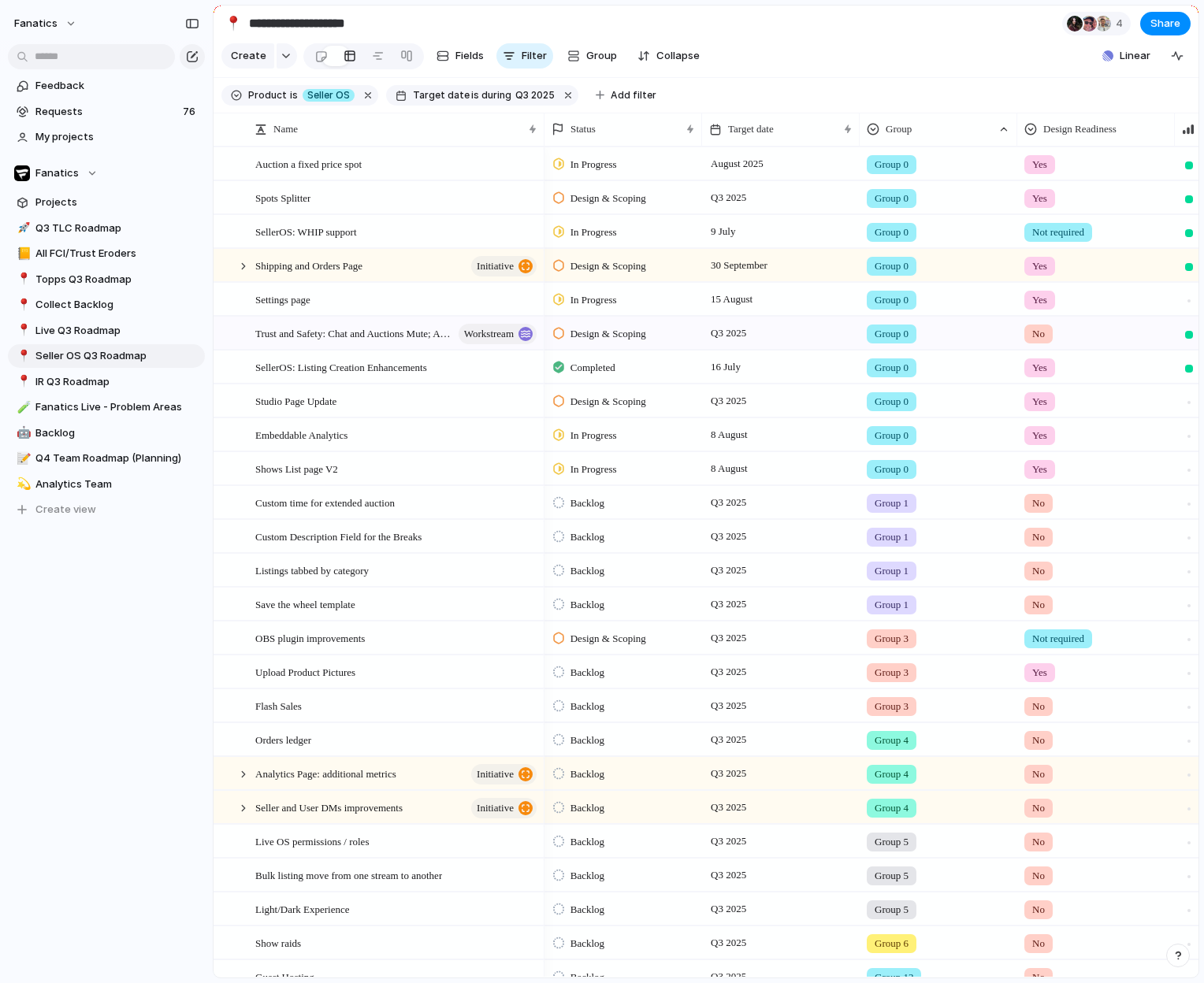 click on "Yes" at bounding box center [1039, 402] 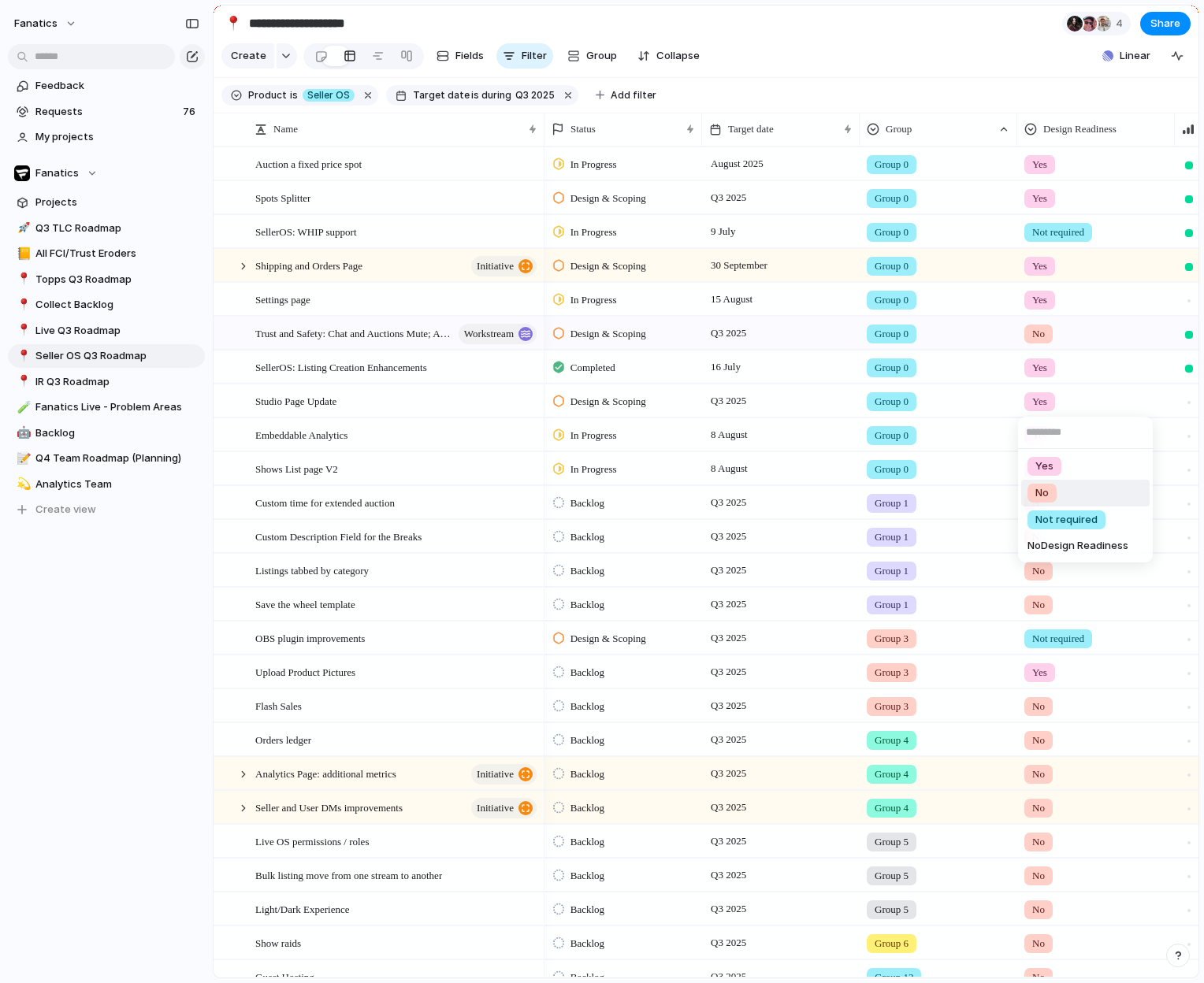 click on "No" at bounding box center [1042, 493] 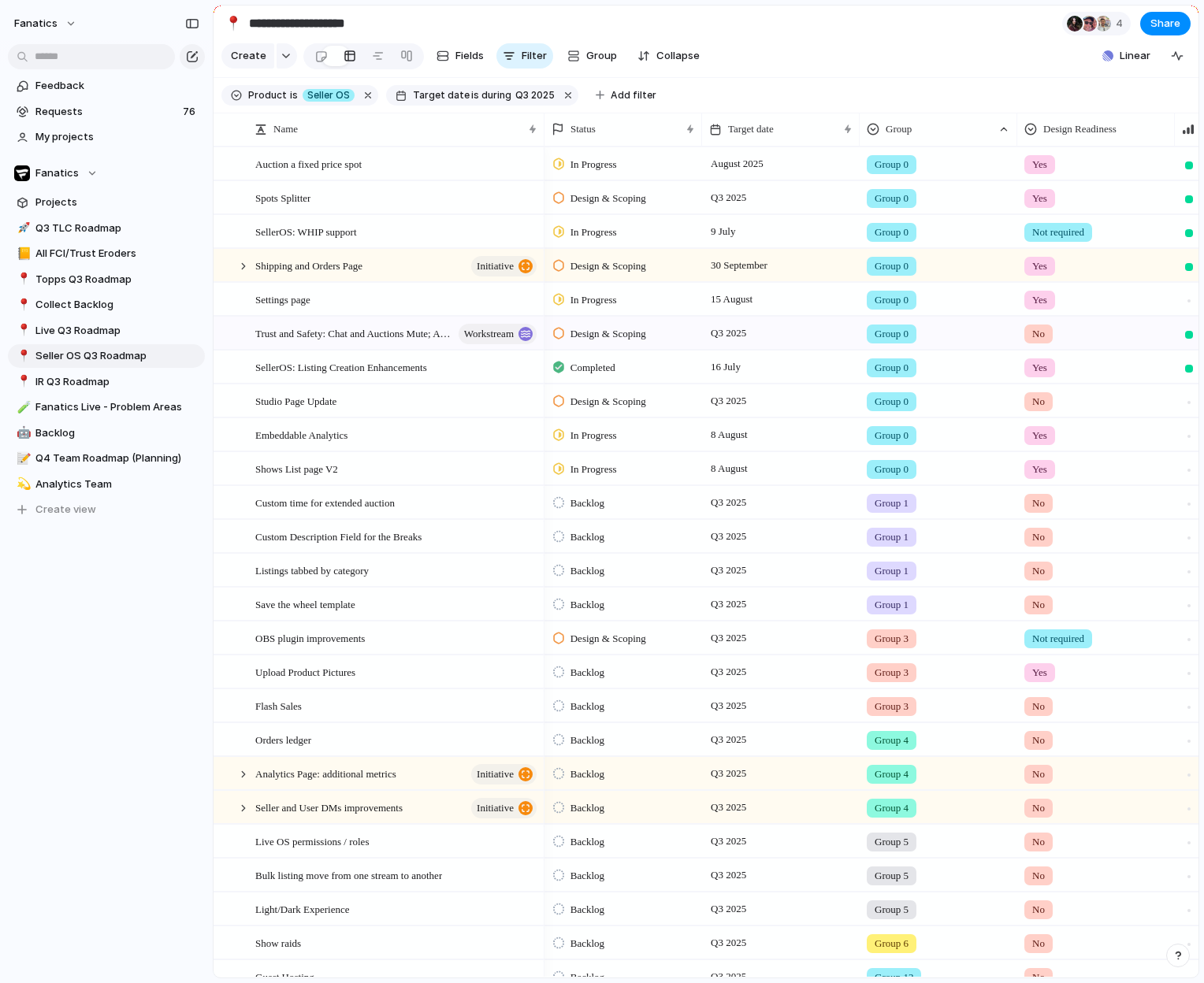 click on "Backlog" at bounding box center [587, 571] 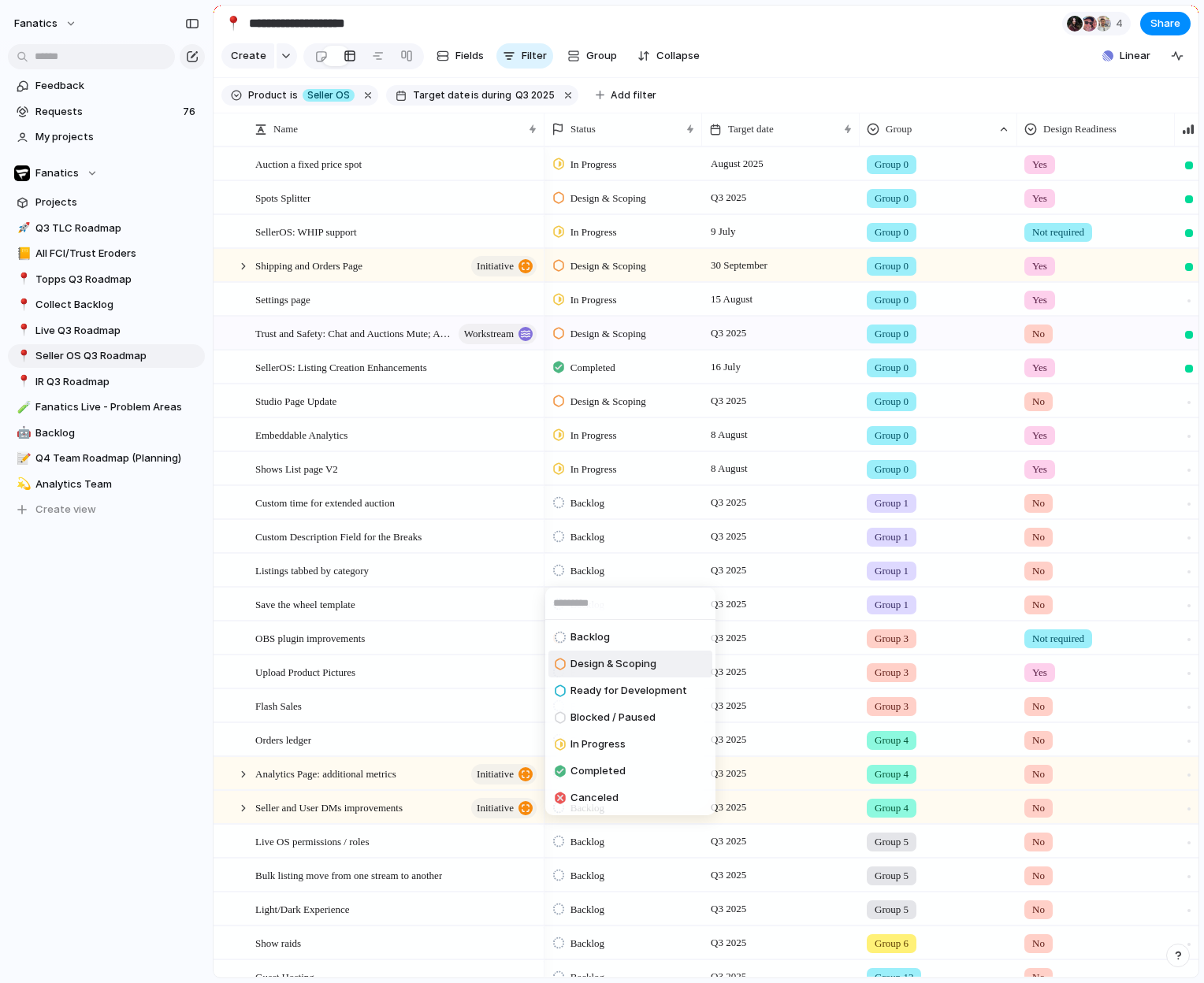 click on "Design & Scoping" at bounding box center [613, 664] 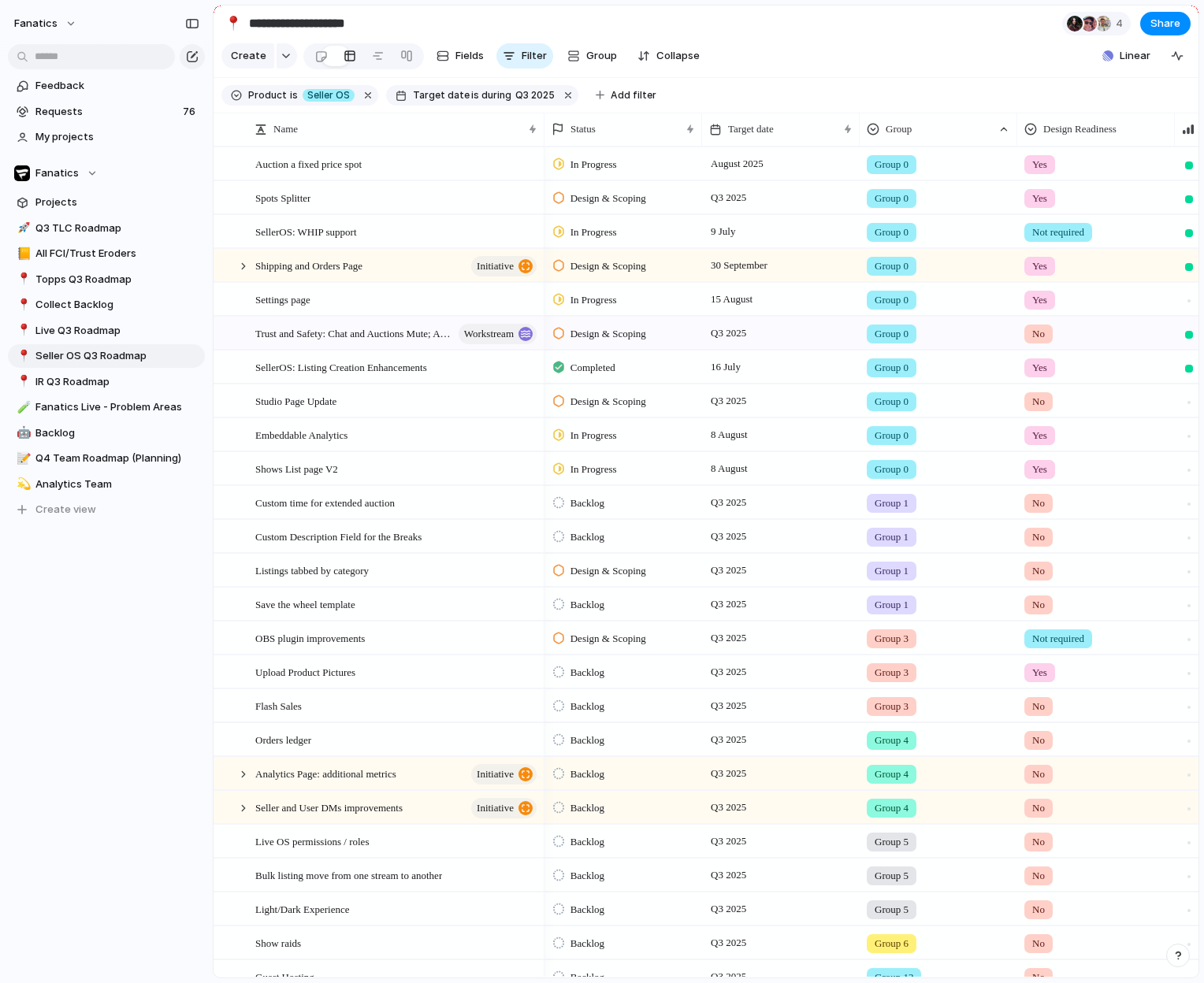 click on "Yes" at bounding box center [1039, 165] 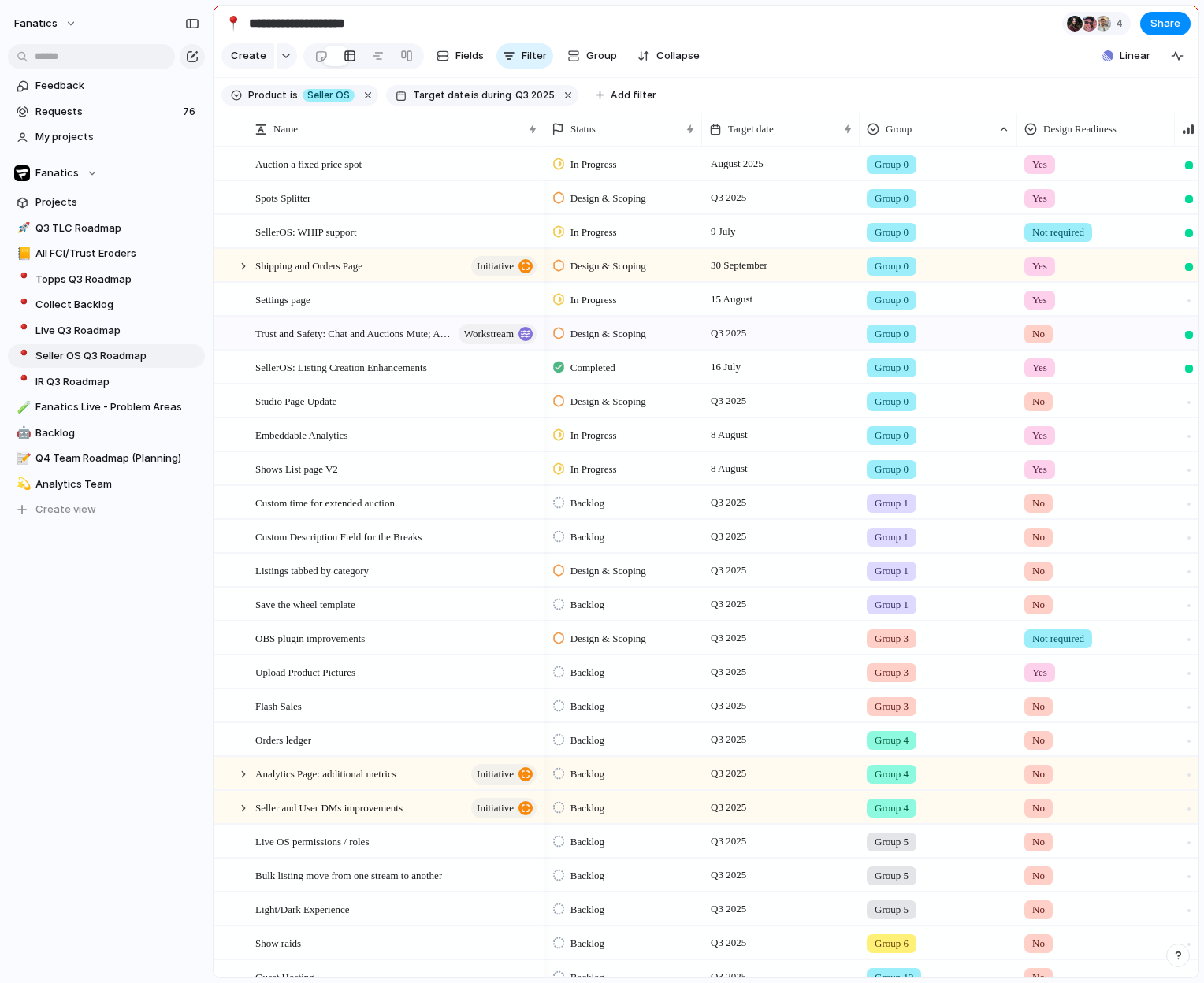 click on "Yes    No   Not required   No  Design Readiness" at bounding box center (602, 492) 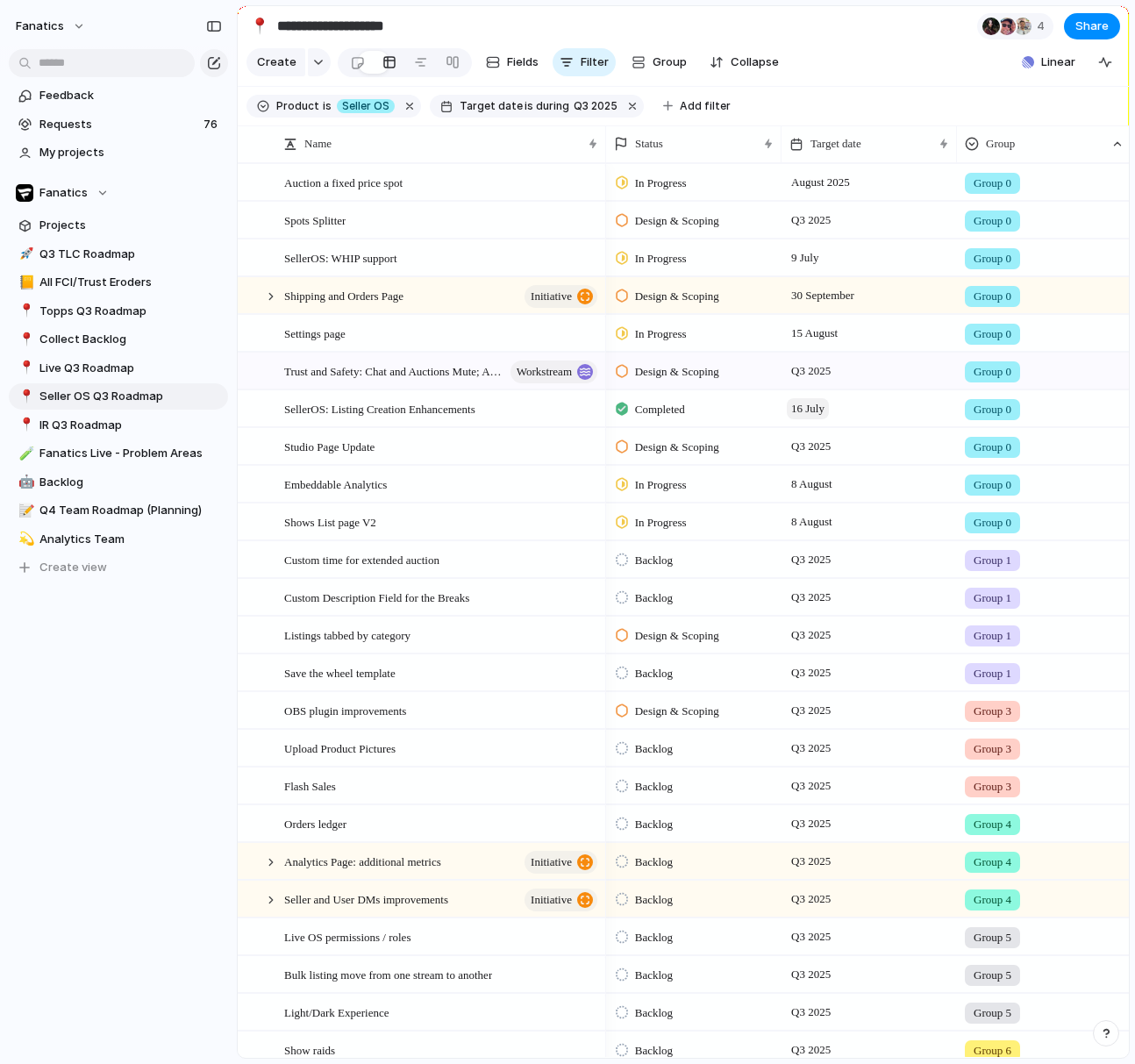 scroll, scrollTop: 87, scrollLeft: 0, axis: vertical 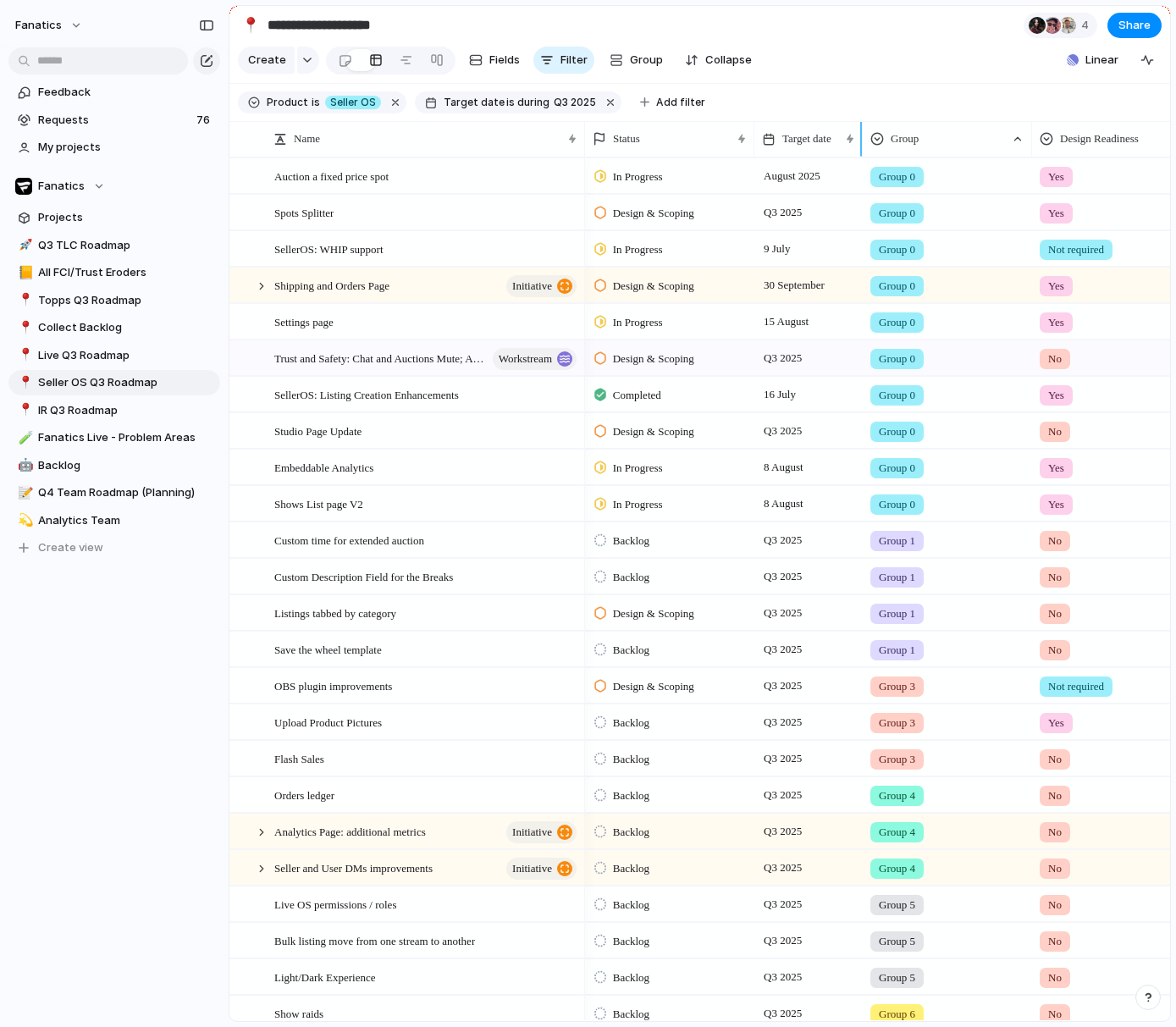drag, startPoint x: 925, startPoint y: 124, endPoint x: 864, endPoint y: 122, distance: 61.03278 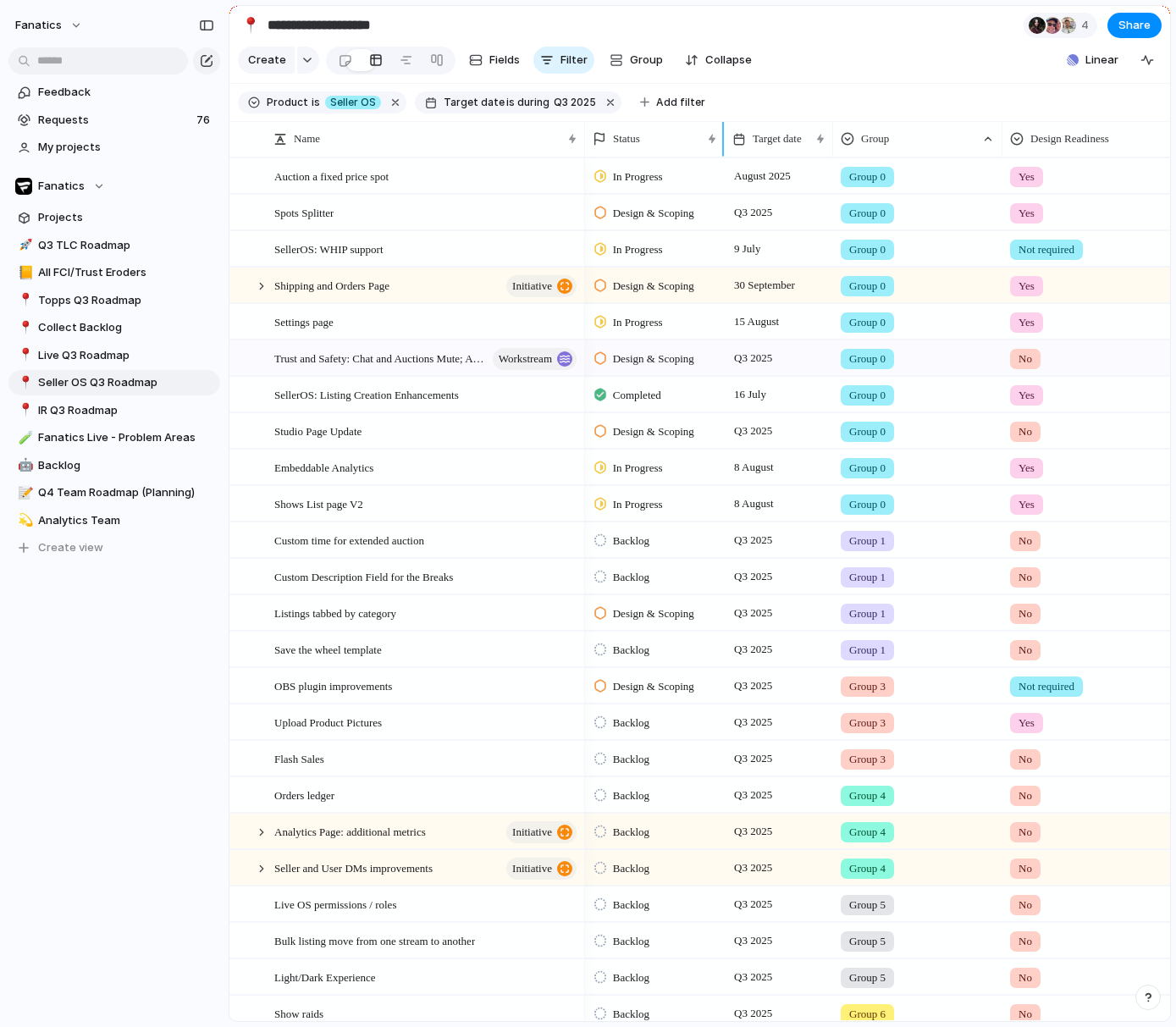 drag, startPoint x: 754, startPoint y: 129, endPoint x: 724, endPoint y: 128, distance: 30.016662 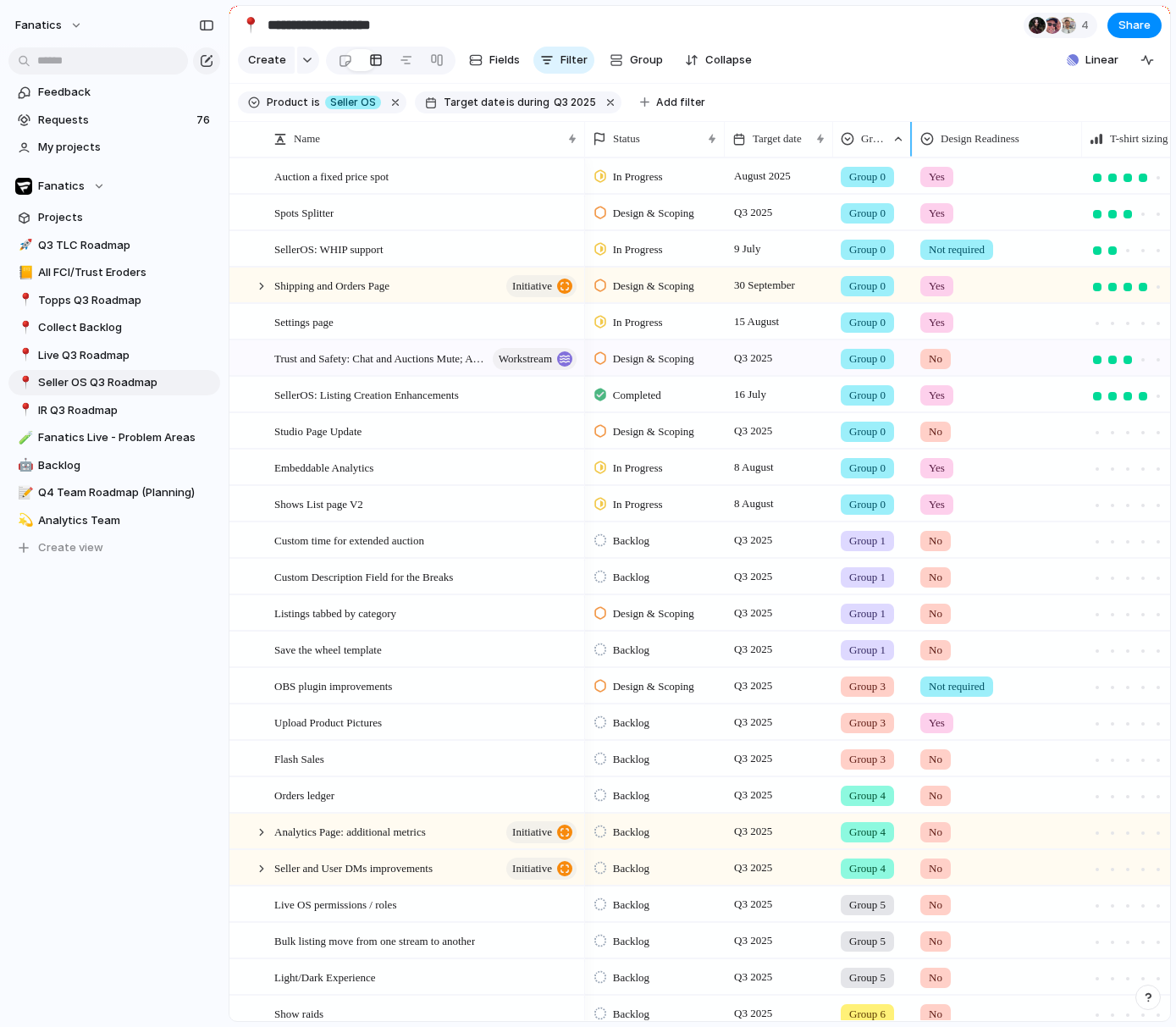 drag, startPoint x: 1002, startPoint y: 137, endPoint x: 913, endPoint y: 133, distance: 89.08984 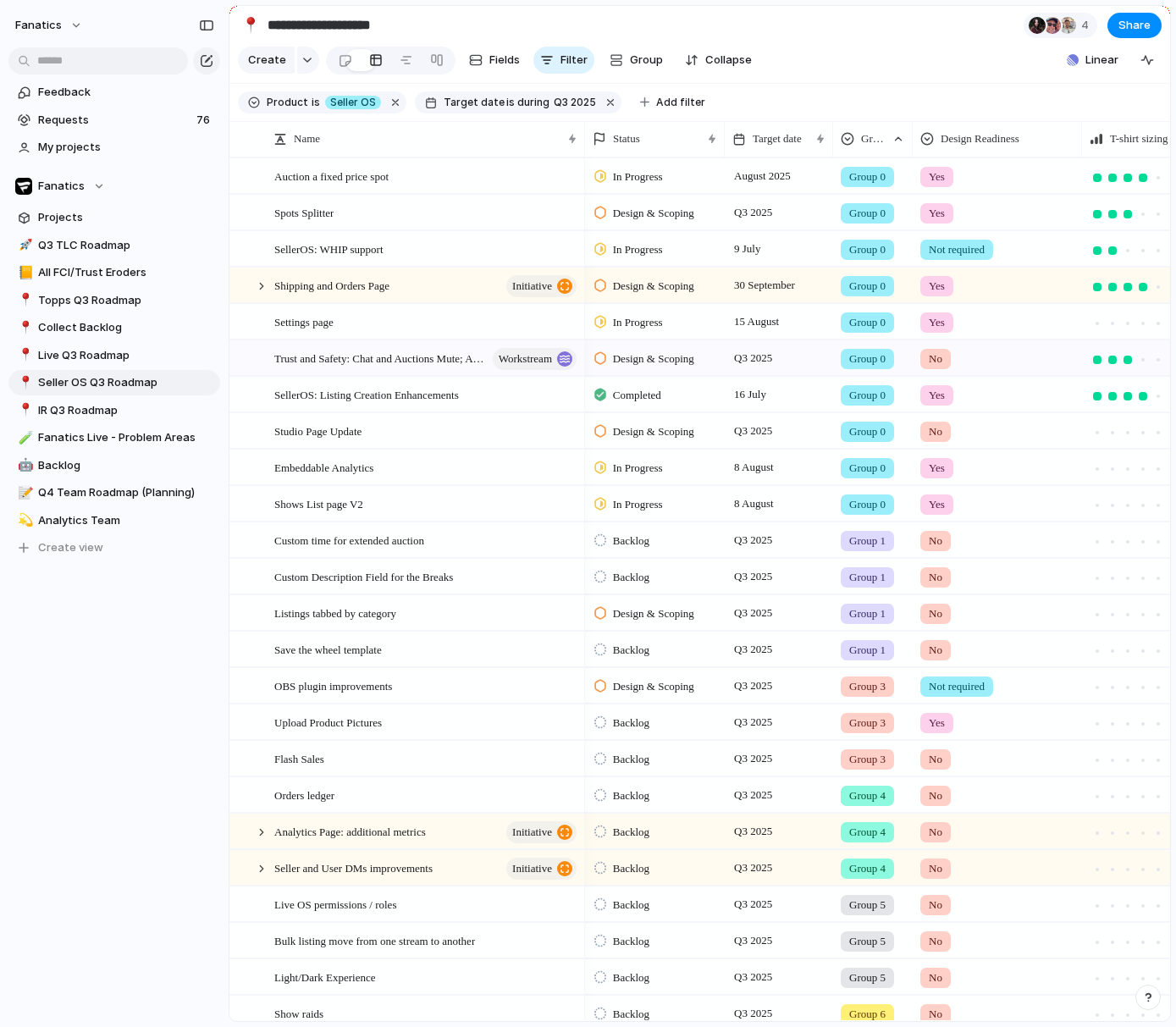 click on "No" at bounding box center (997, 355) 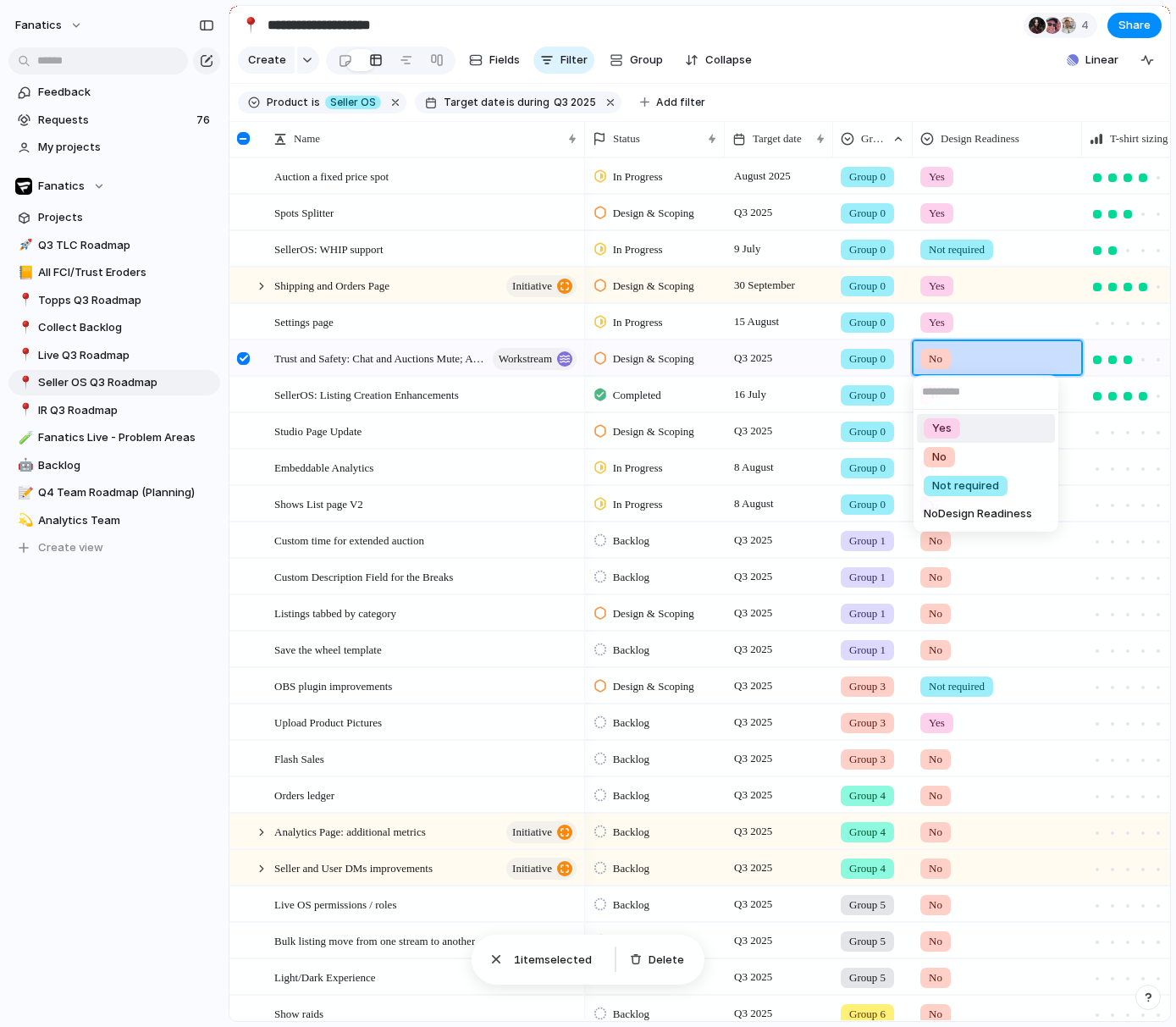 click on "Yes" at bounding box center (986, 428) 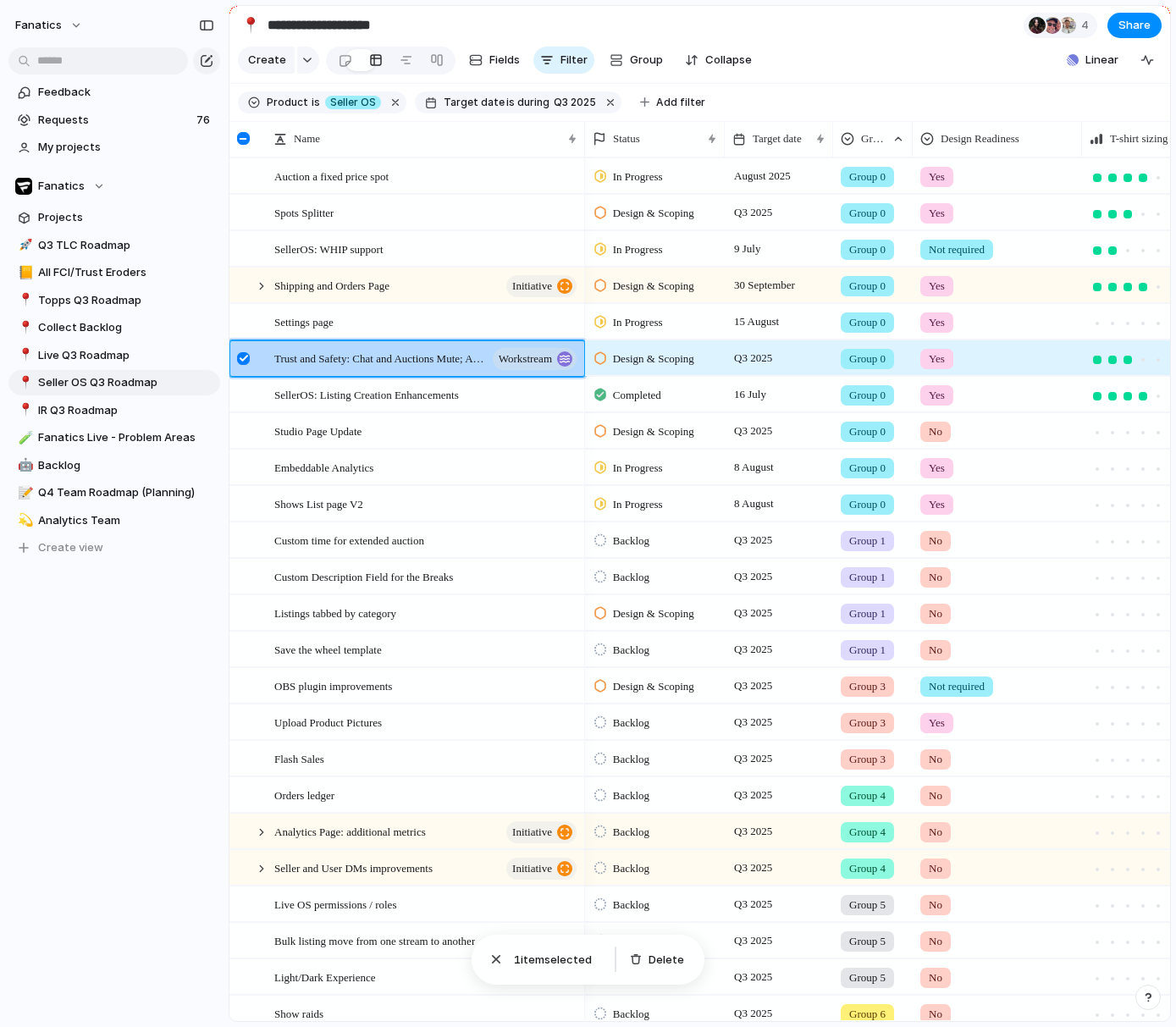 click at bounding box center (243, 358) 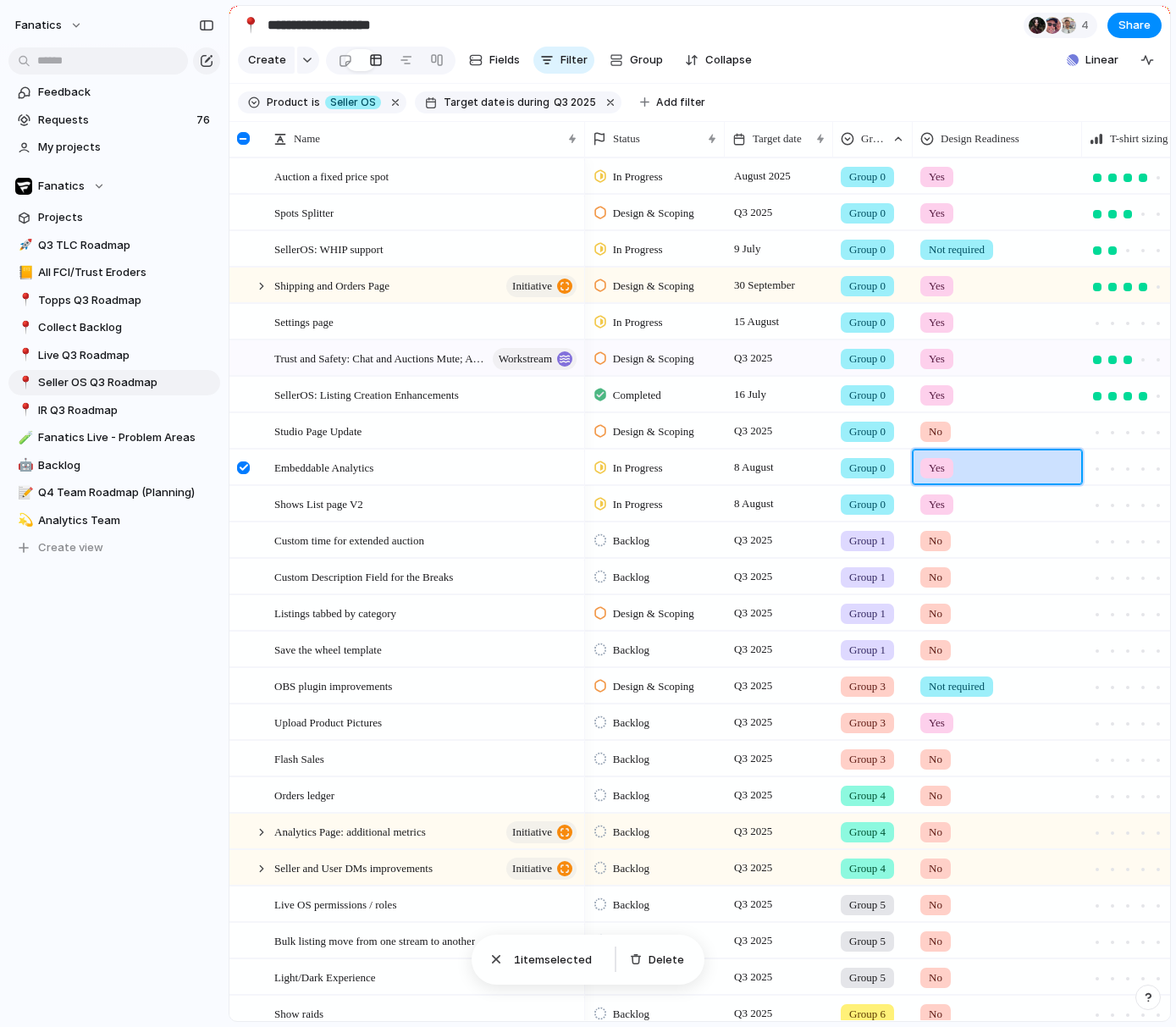 click on "Yes" at bounding box center (997, 464) 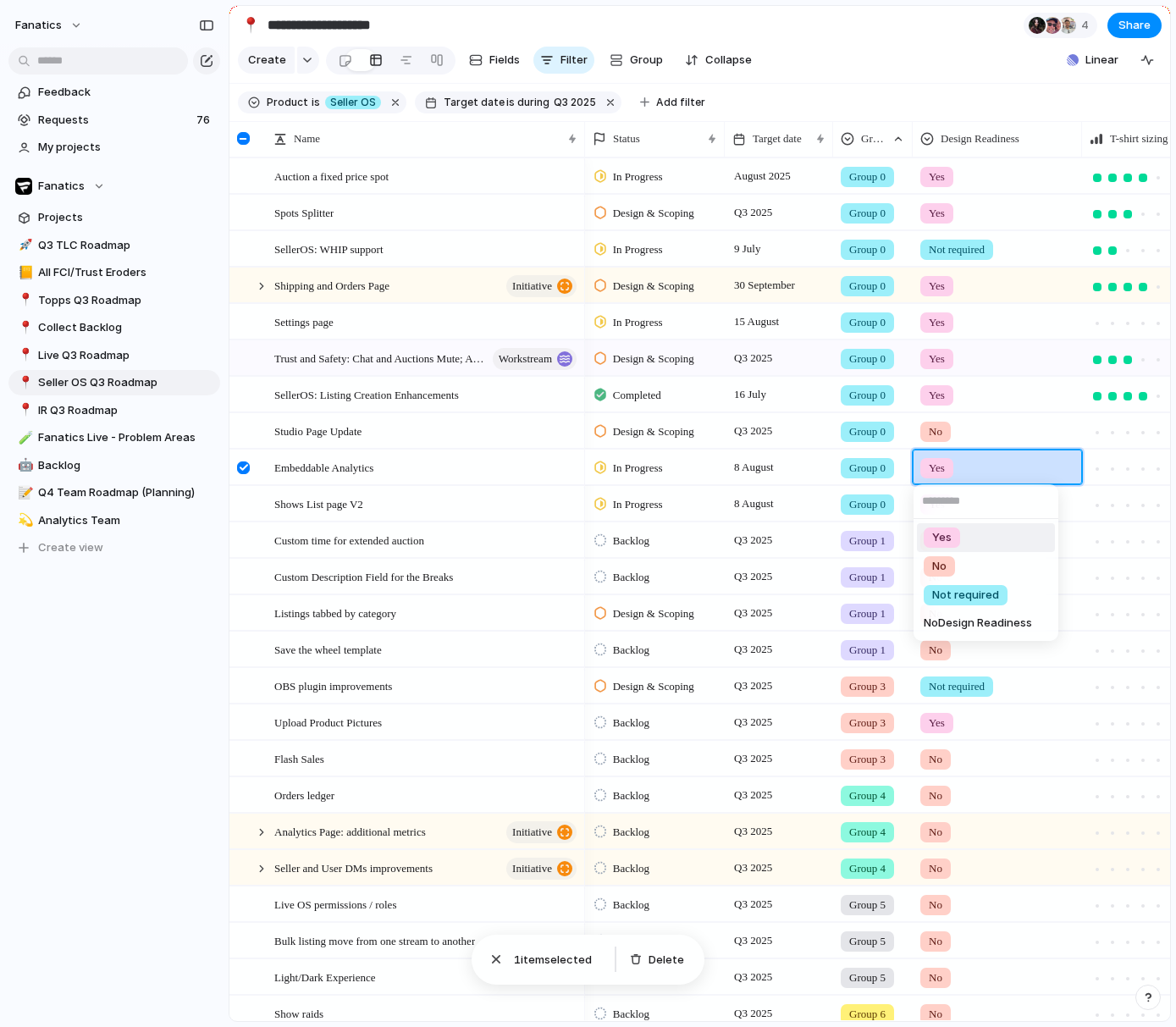 click on "Yes    No   Not required   No  Design Readiness" at bounding box center [588, 513] 